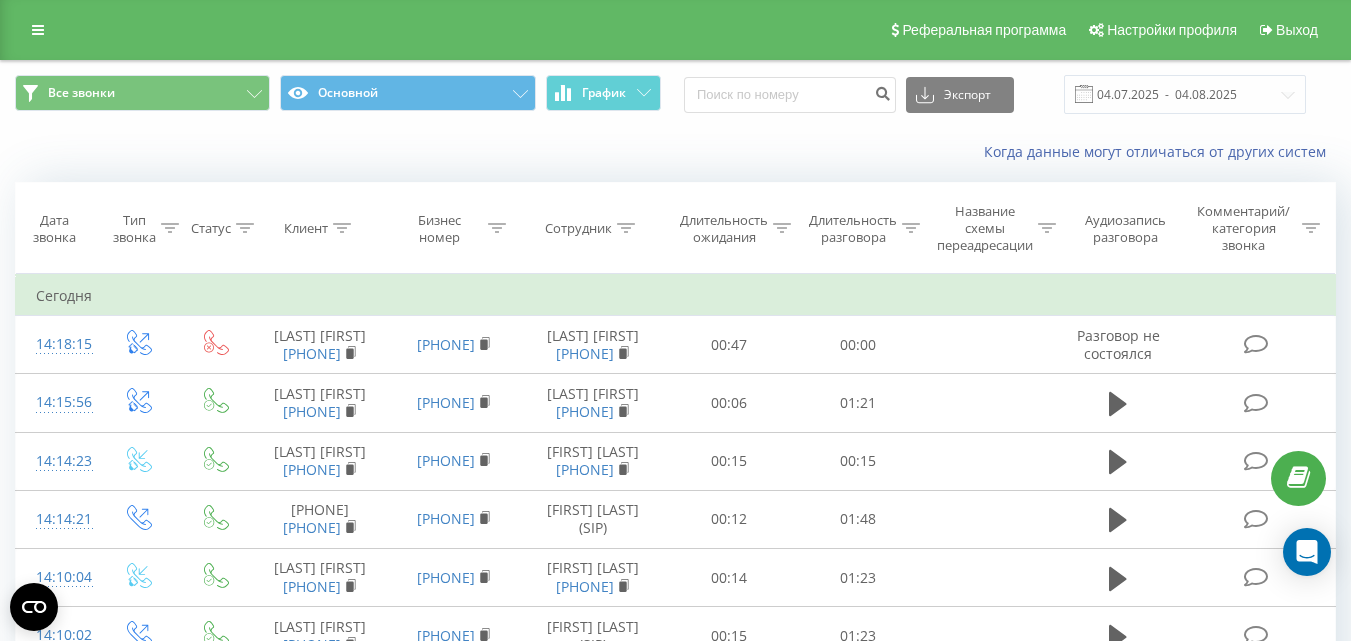 scroll, scrollTop: 0, scrollLeft: 0, axis: both 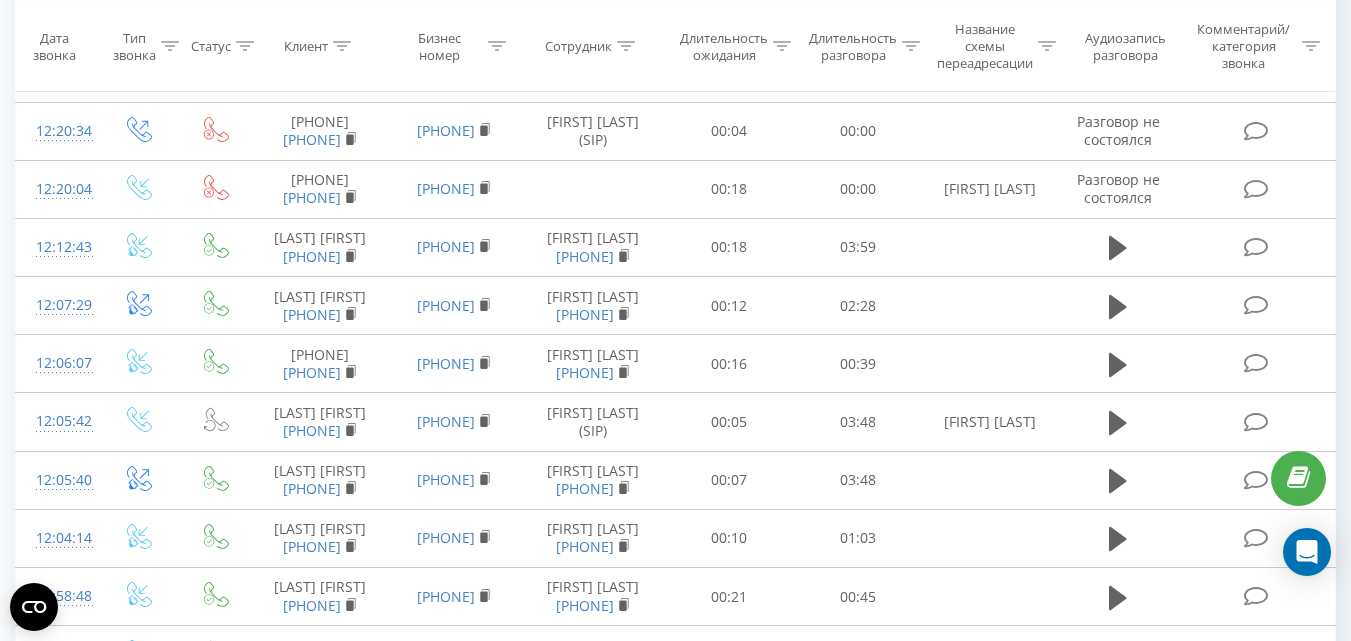 click 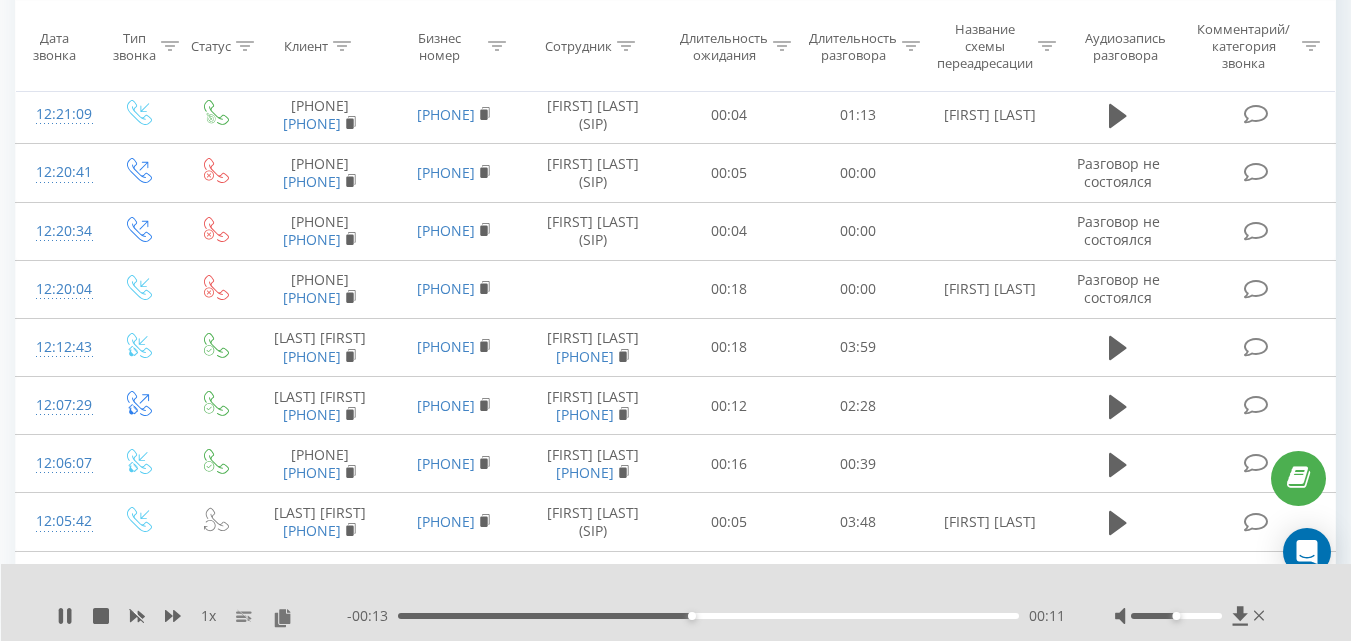 scroll, scrollTop: 2500, scrollLeft: 0, axis: vertical 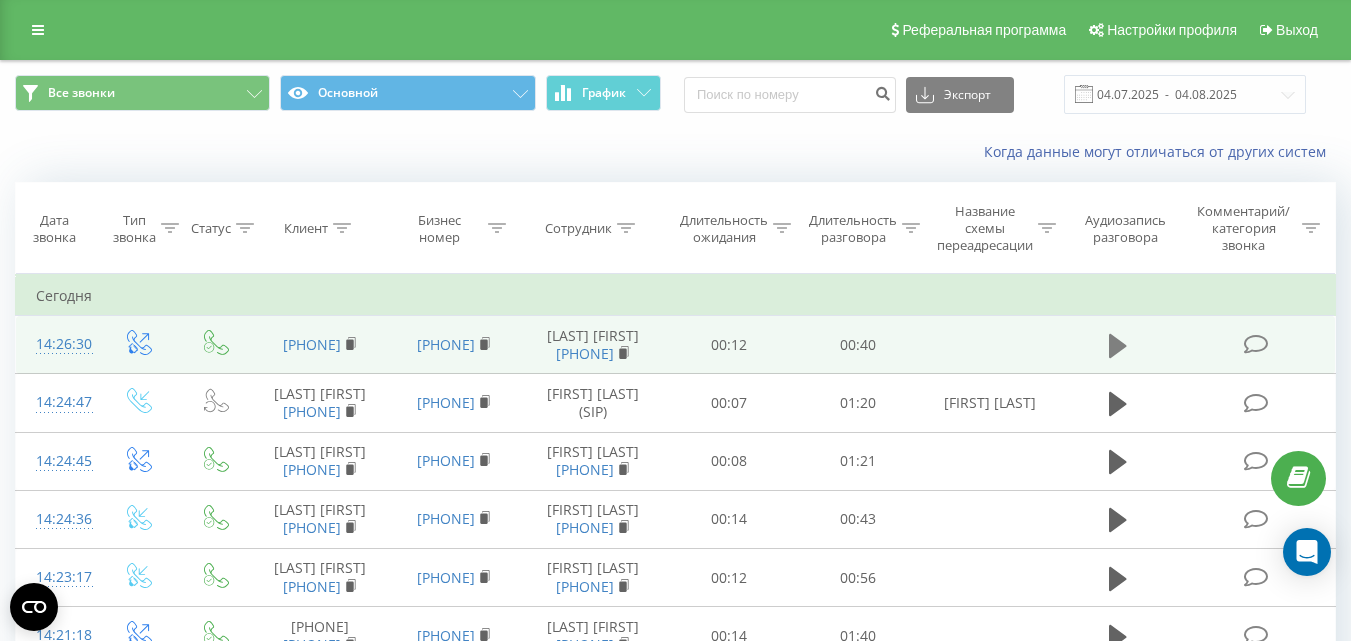 click 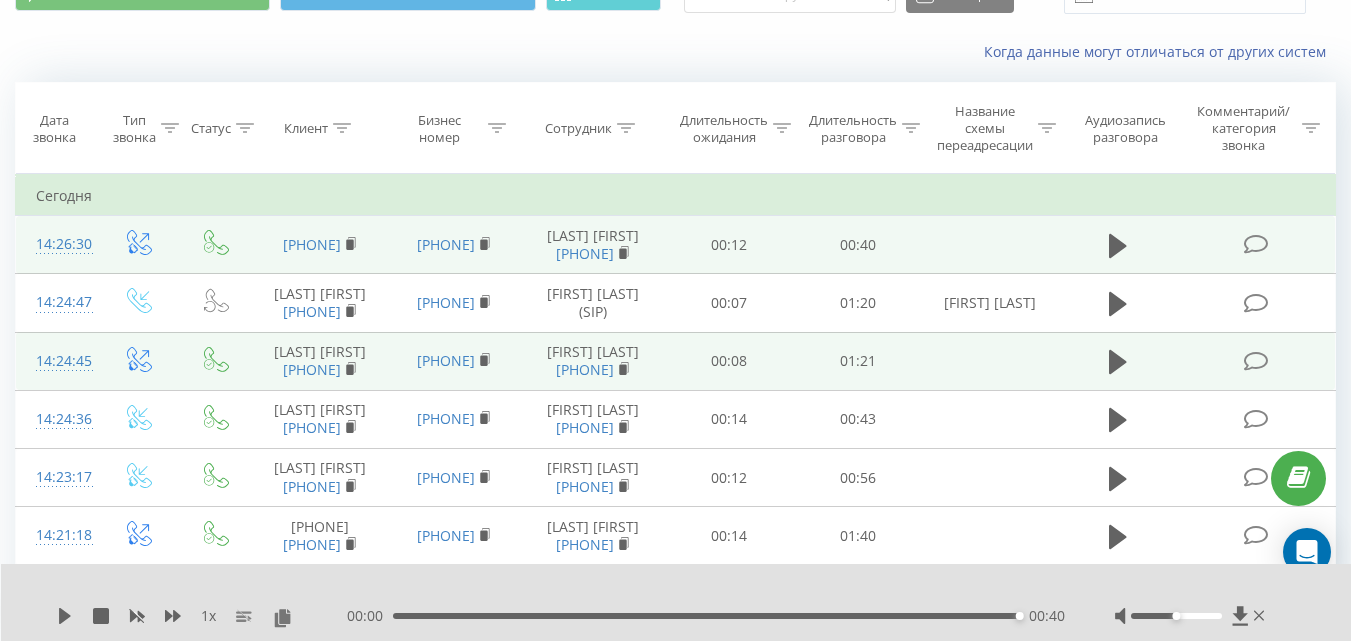 scroll, scrollTop: 300, scrollLeft: 0, axis: vertical 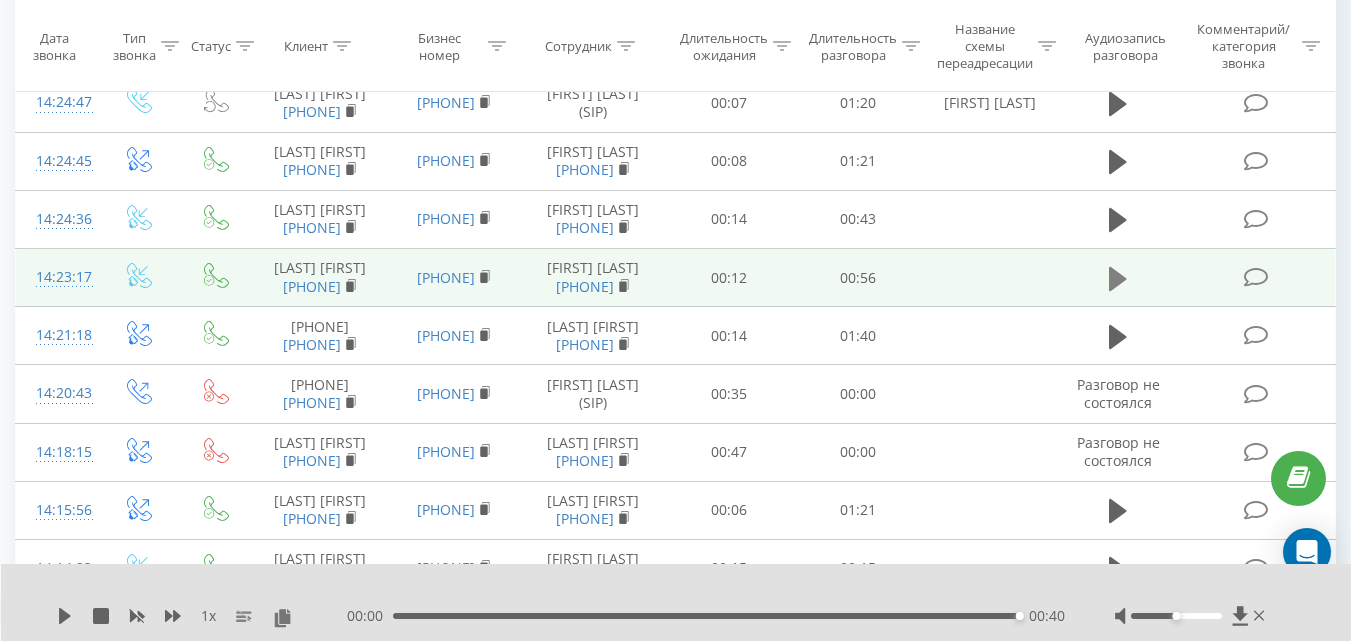 click 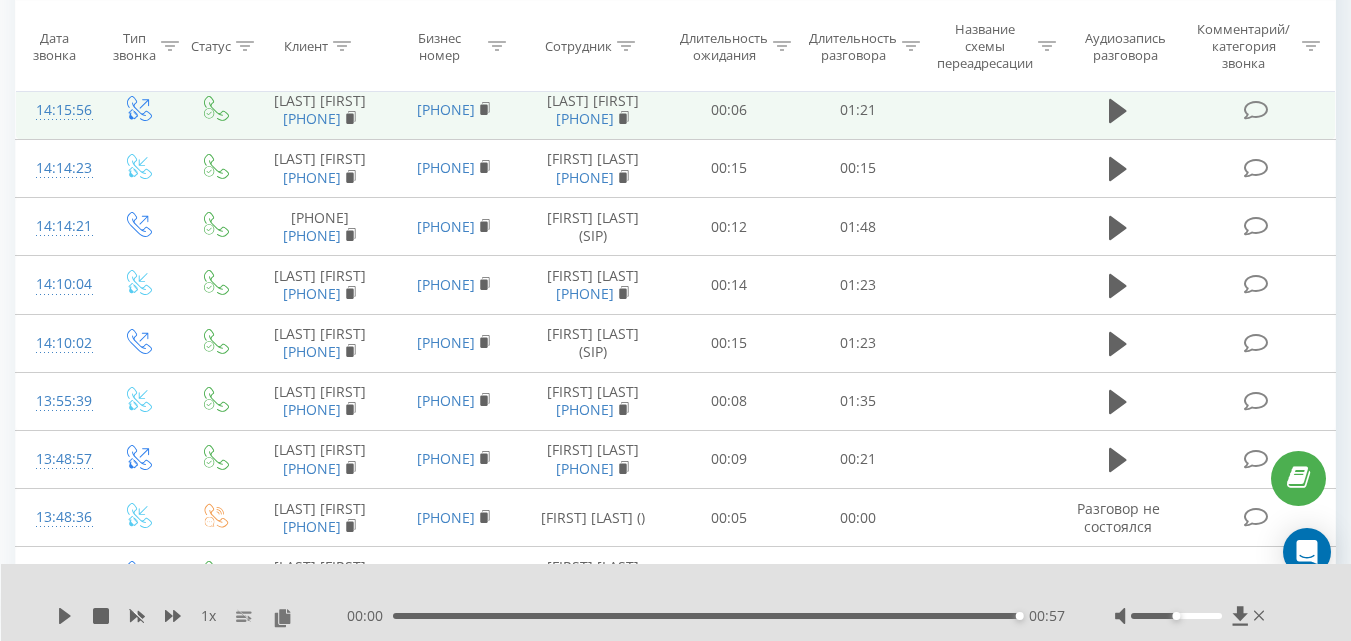 scroll, scrollTop: 800, scrollLeft: 0, axis: vertical 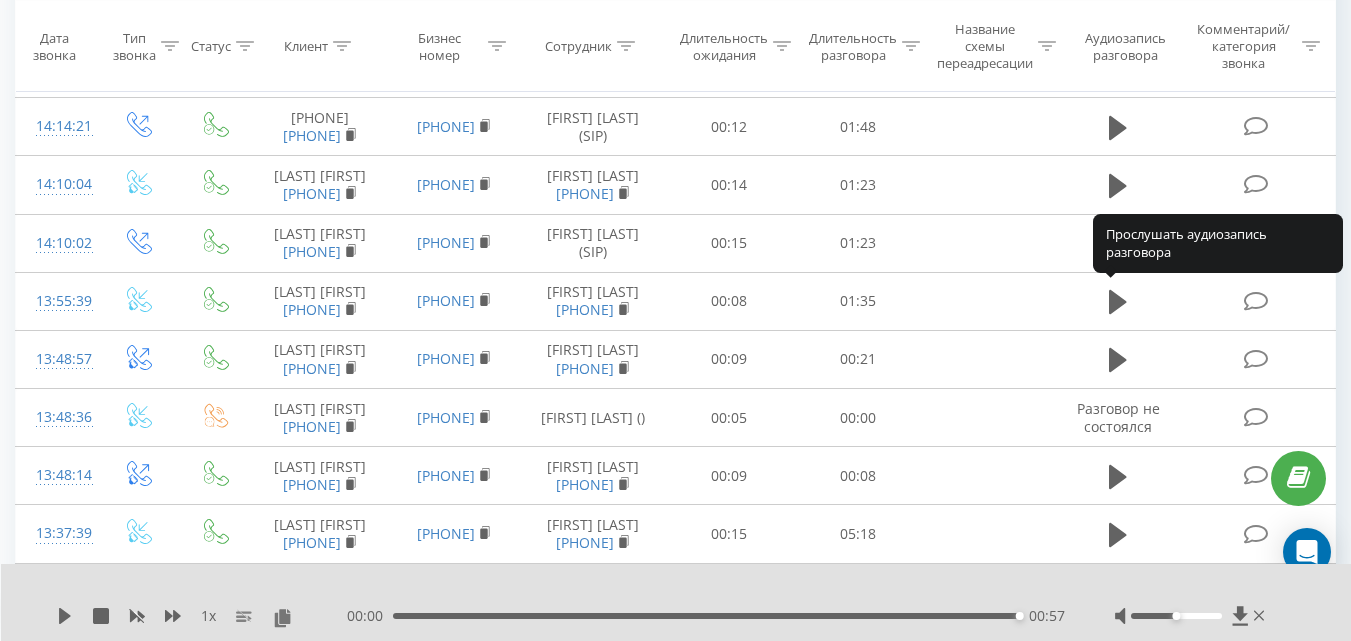 click 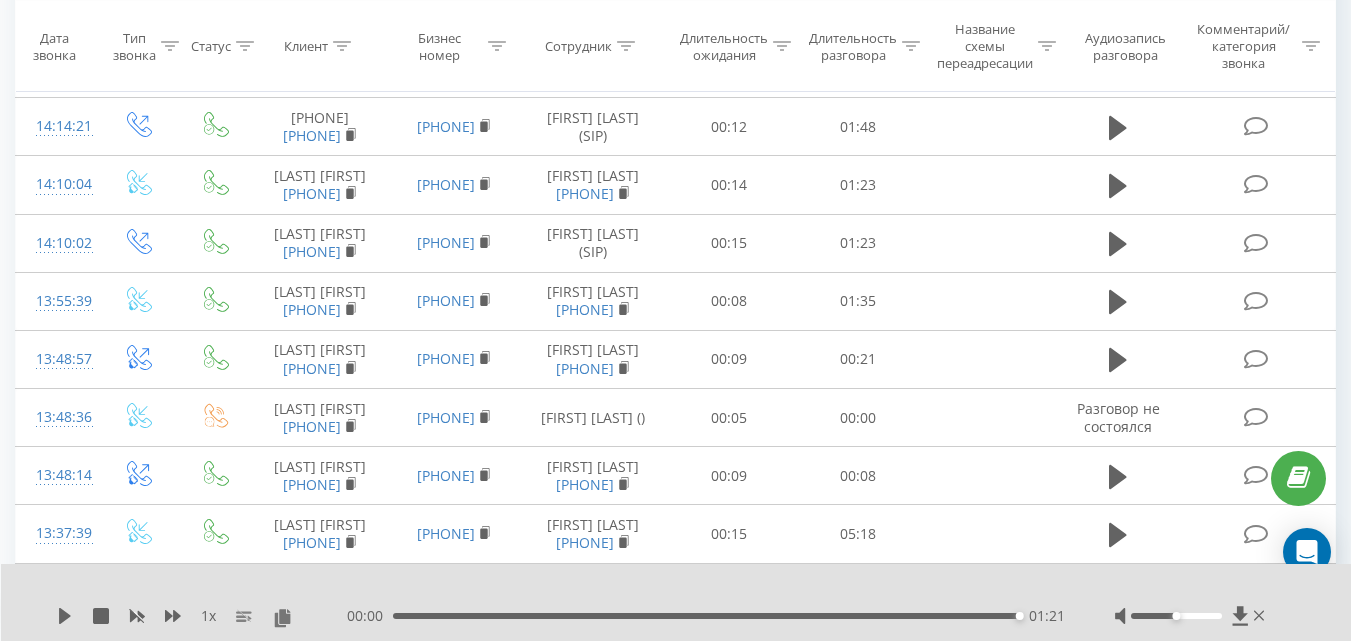 scroll, scrollTop: 1000, scrollLeft: 0, axis: vertical 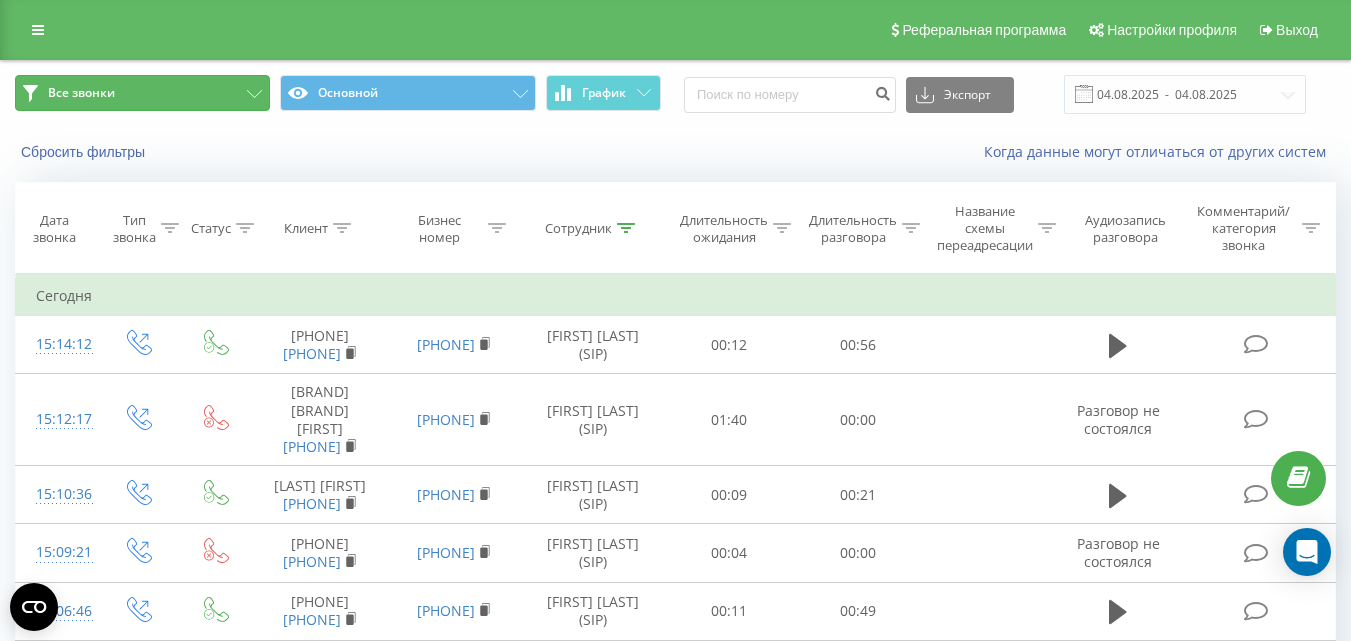 click on "Все звонки" at bounding box center (142, 93) 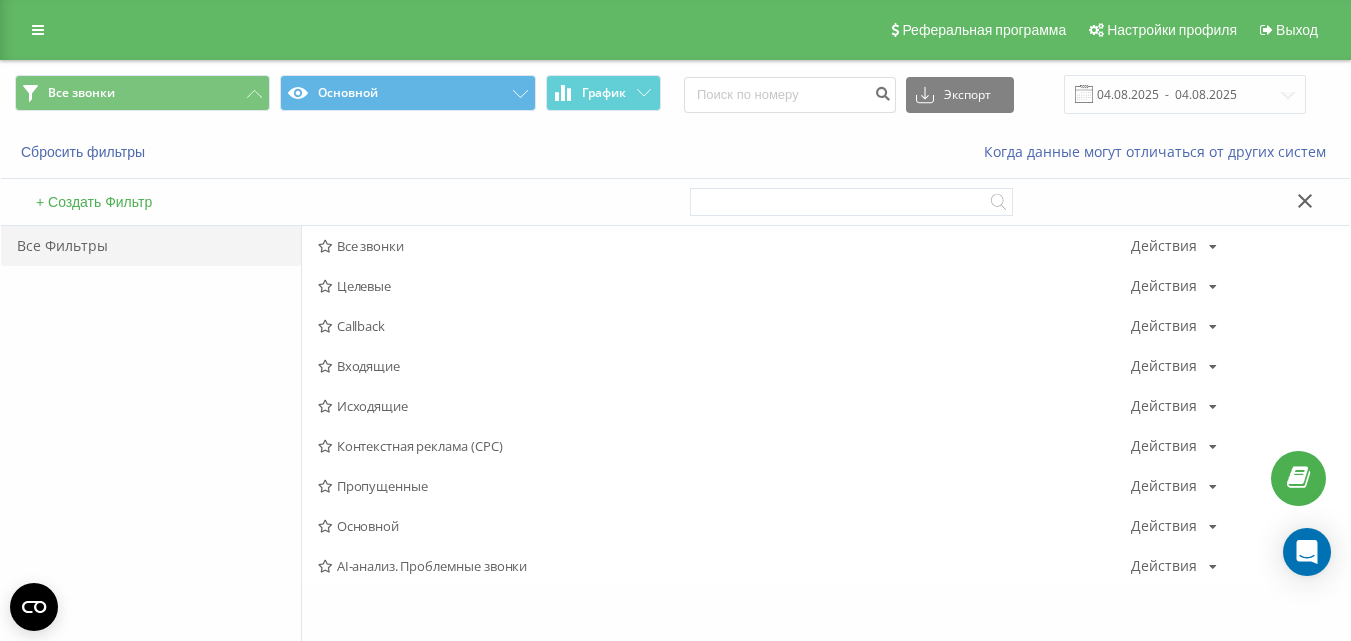 click on "Исходящие" at bounding box center (724, 406) 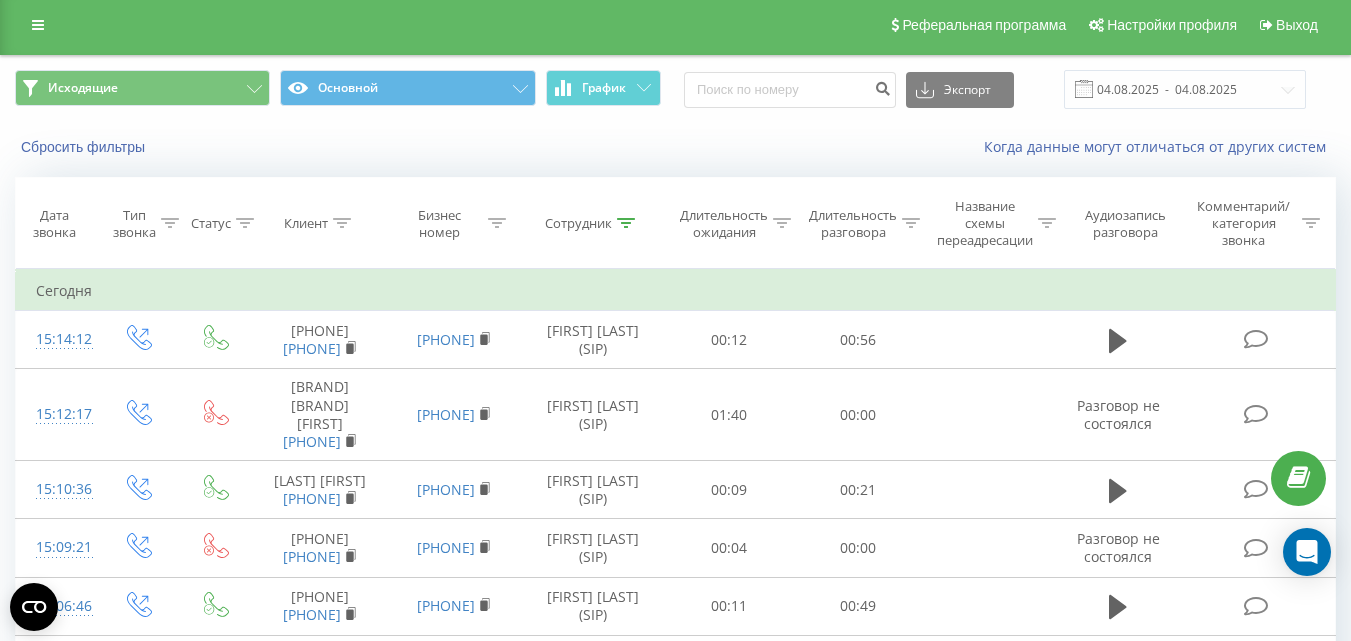 scroll, scrollTop: 0, scrollLeft: 0, axis: both 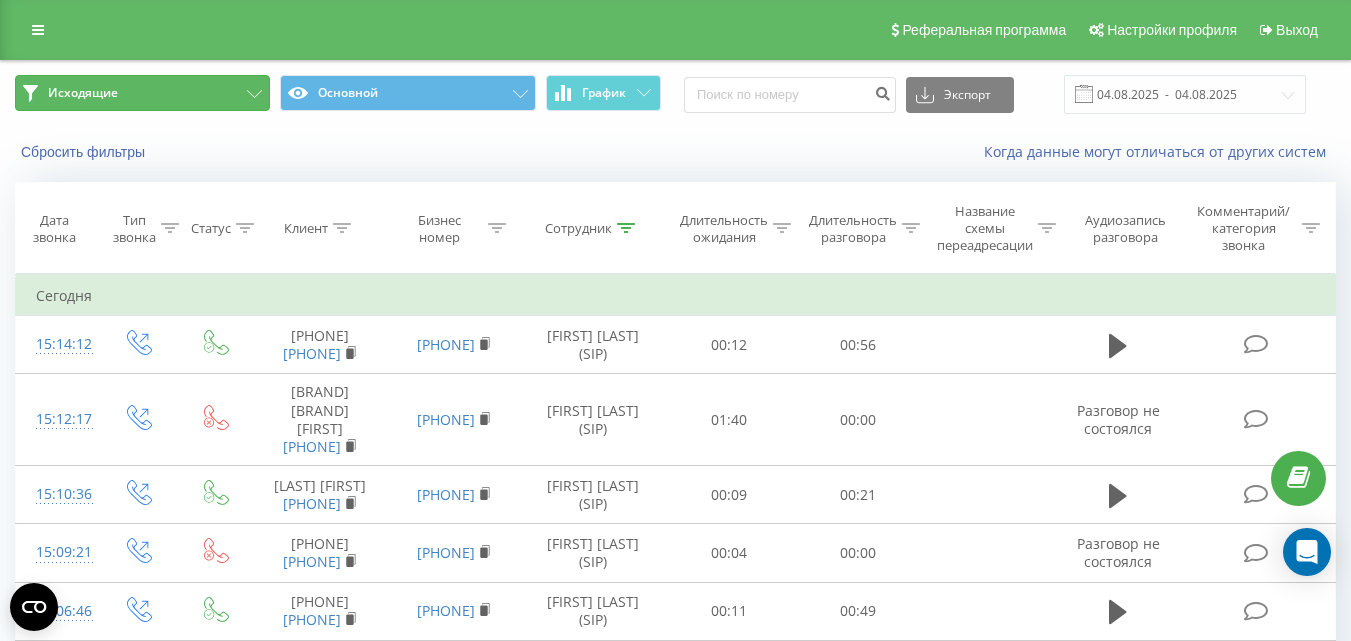 click on "Исходящие" at bounding box center (142, 93) 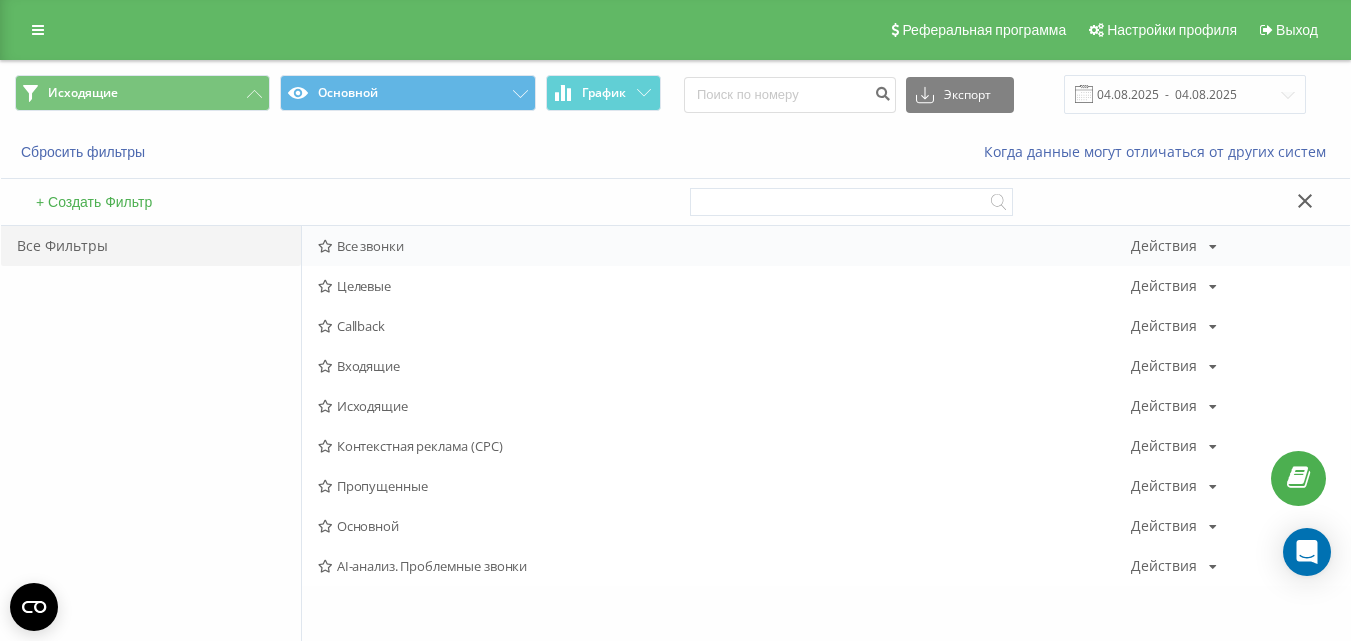 click on "Все звонки" at bounding box center (724, 246) 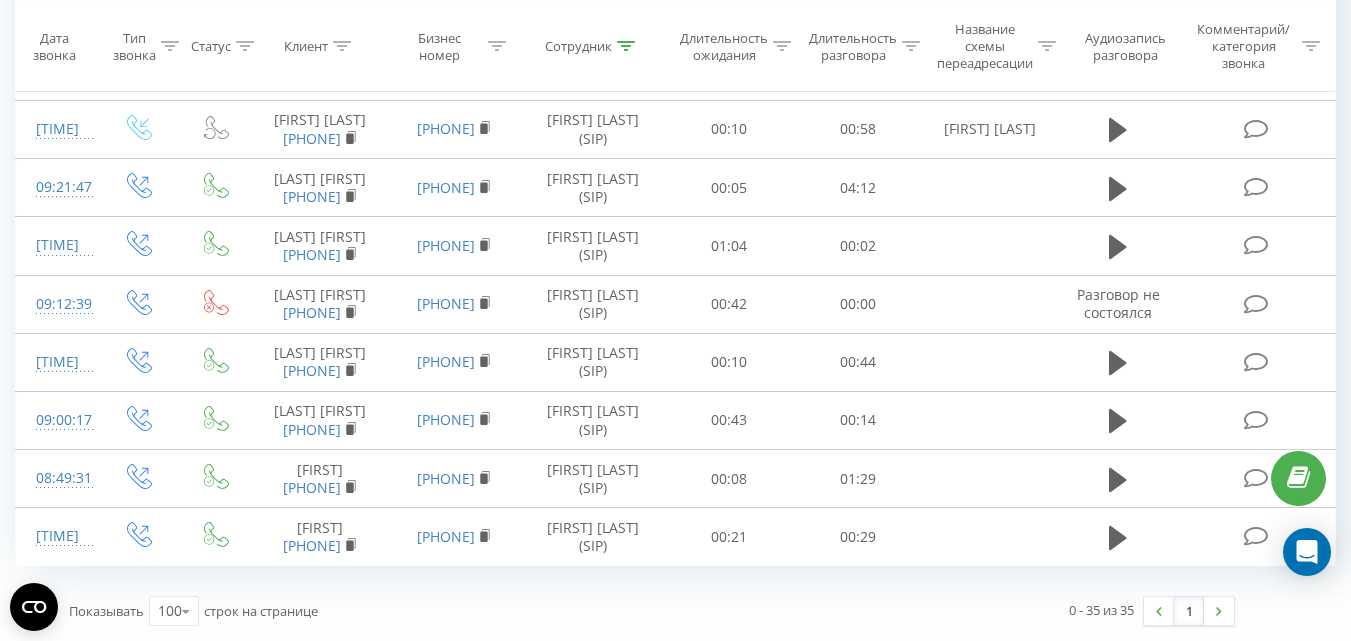scroll, scrollTop: 2925, scrollLeft: 0, axis: vertical 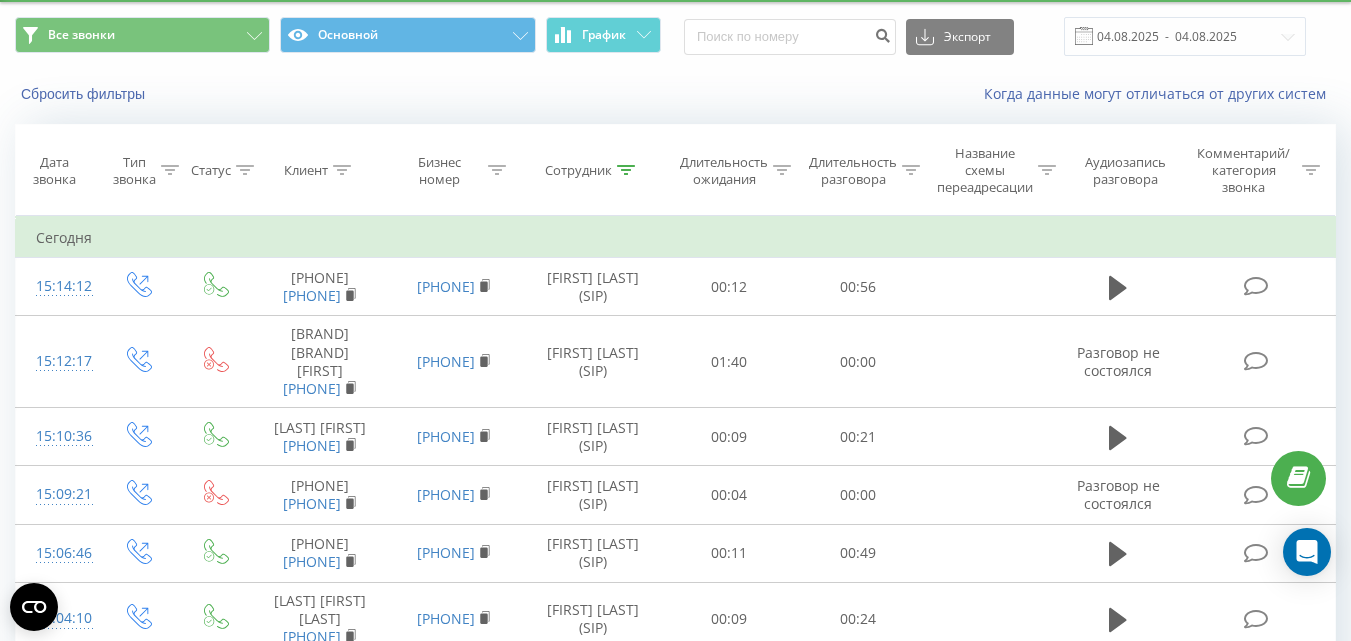 click 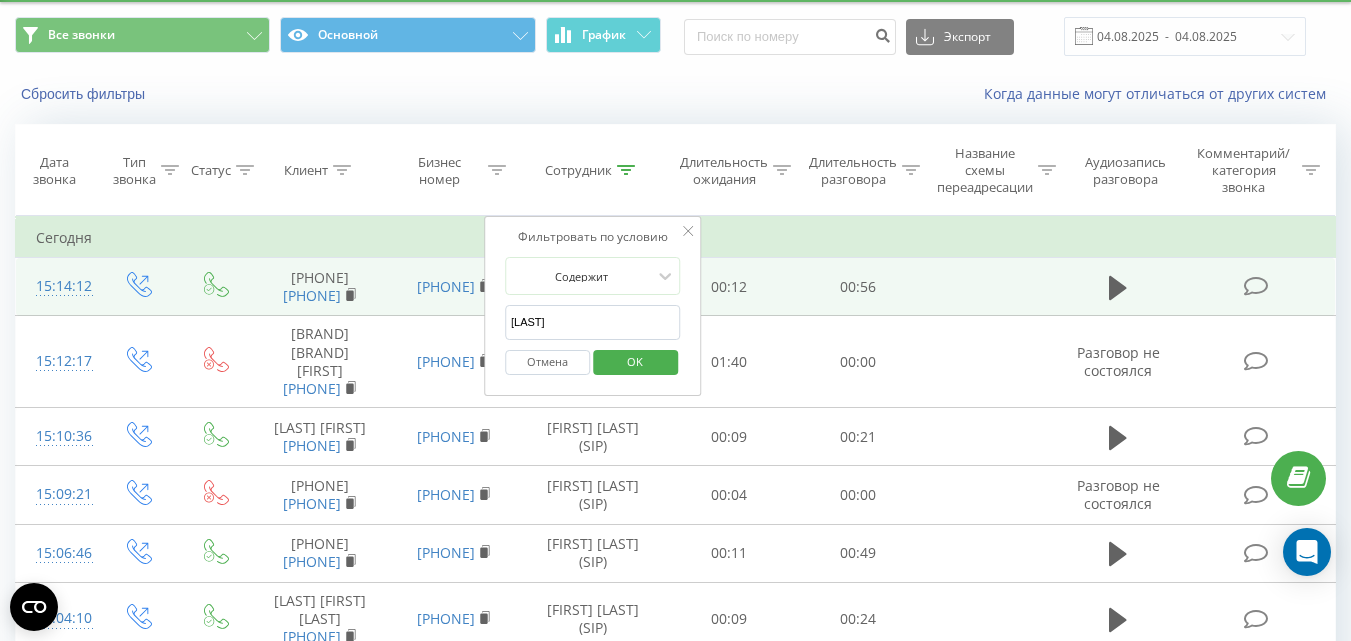 drag, startPoint x: 602, startPoint y: 312, endPoint x: 474, endPoint y: 315, distance: 128.03516 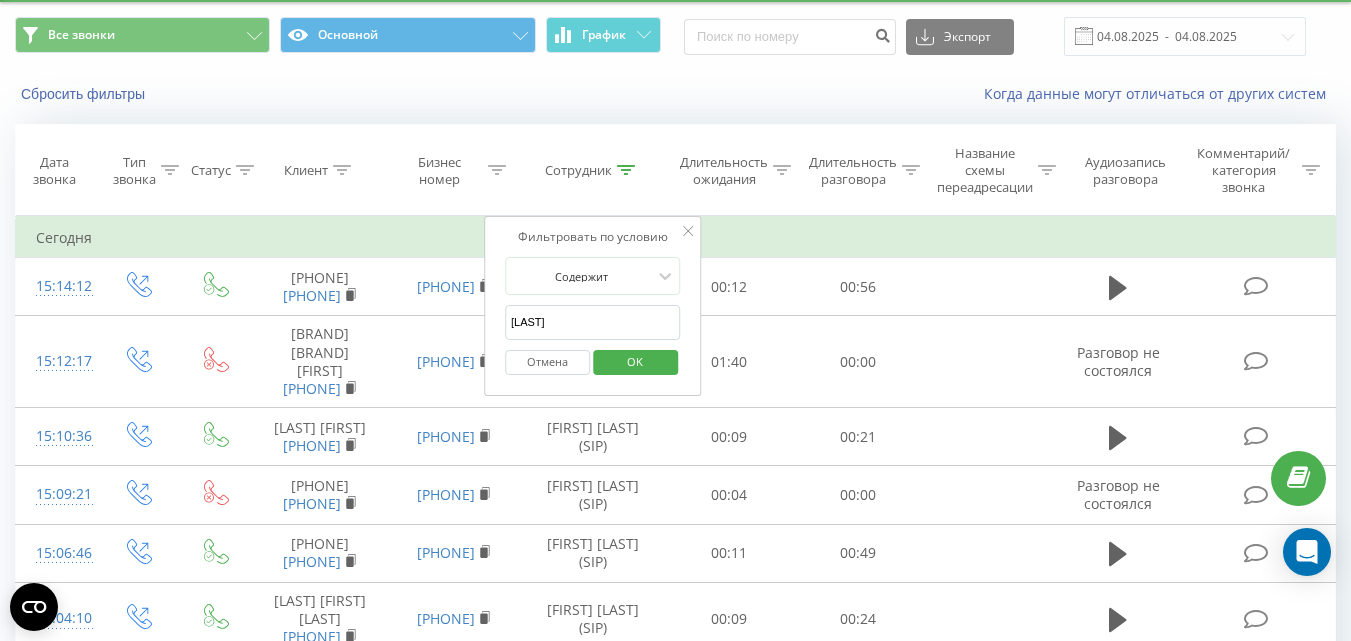 type on "науменко" 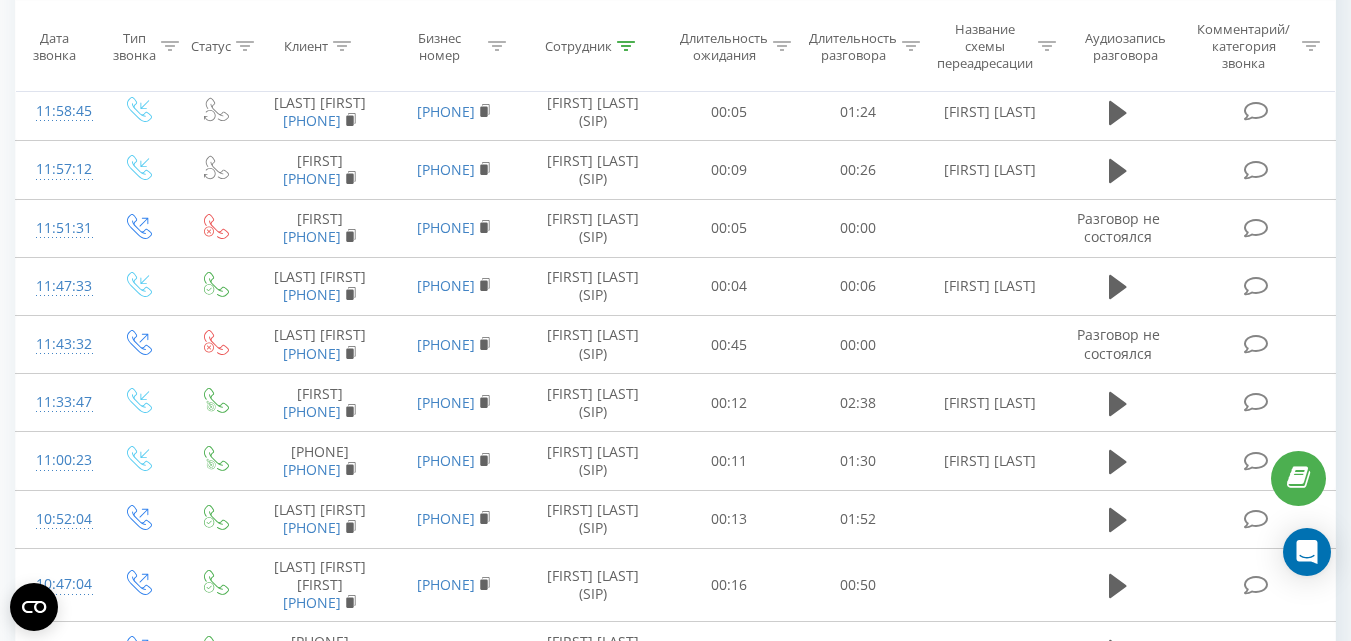 scroll, scrollTop: 0, scrollLeft: 0, axis: both 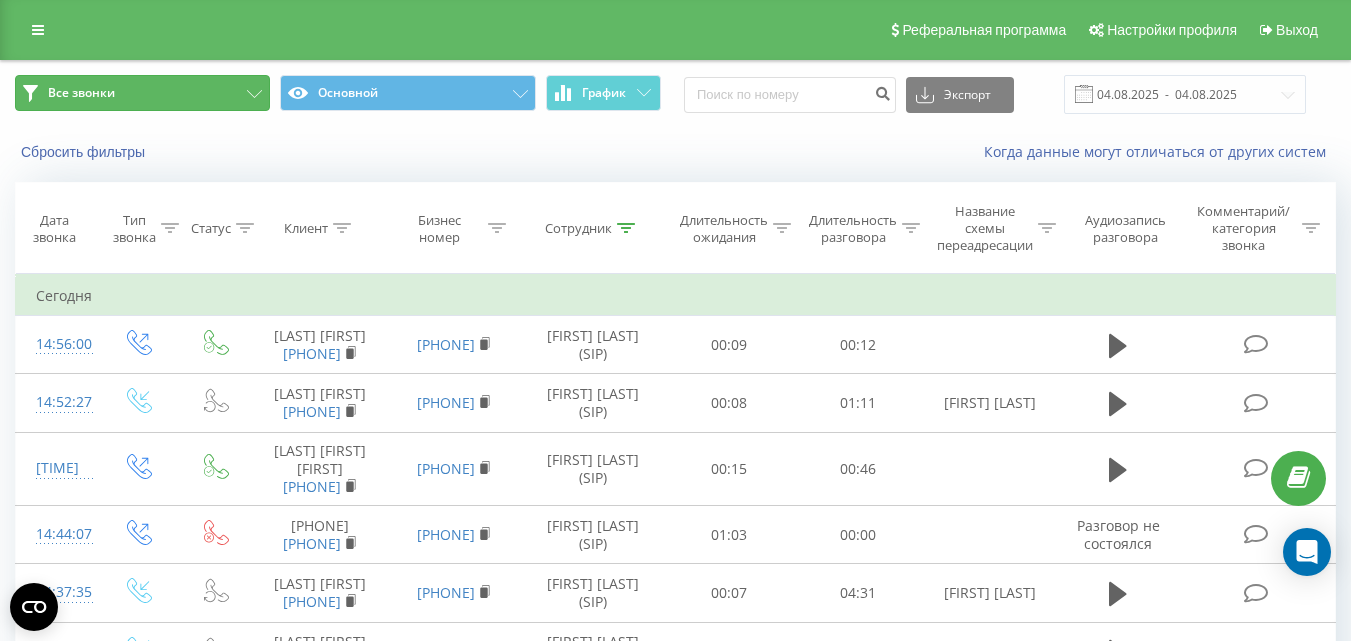 click on "Все звонки" at bounding box center [142, 93] 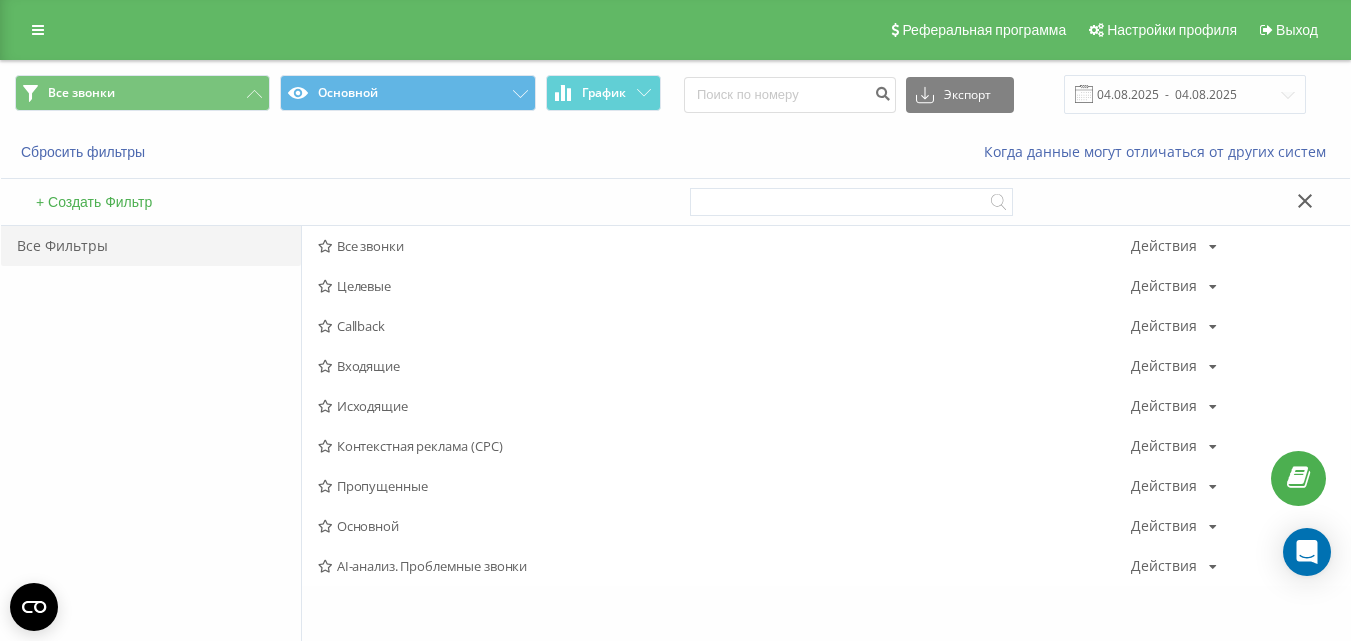 click on "Исходящие" at bounding box center [724, 406] 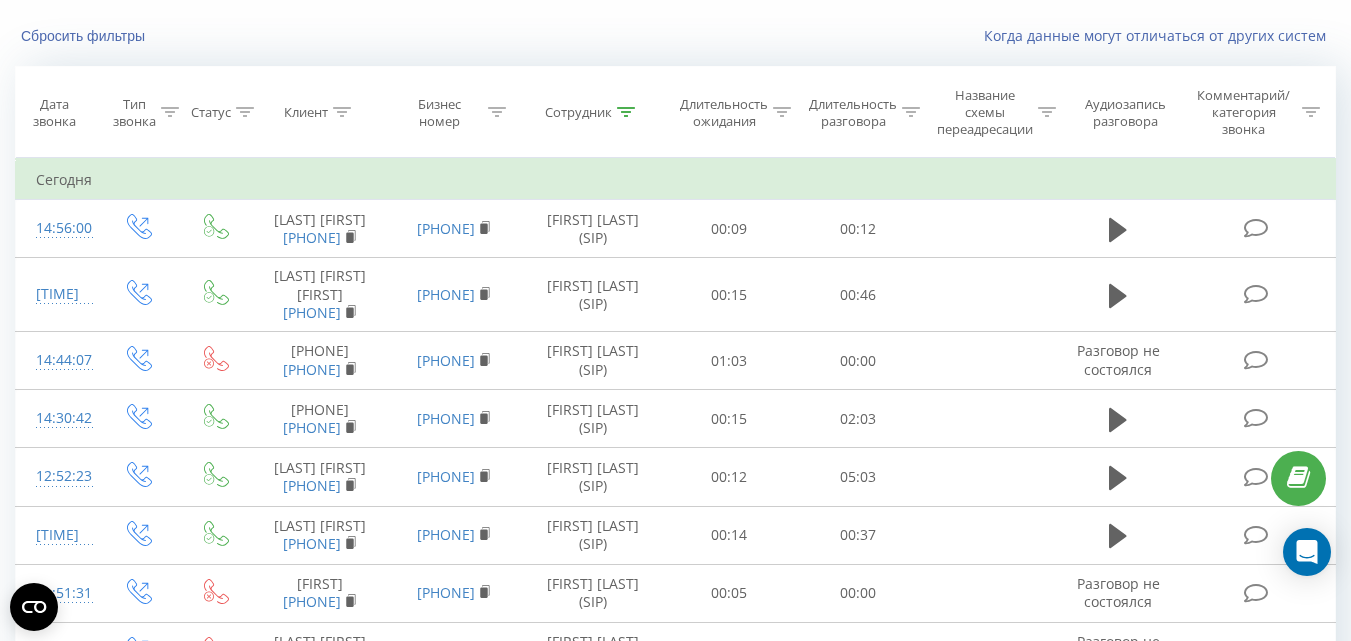 scroll, scrollTop: 0, scrollLeft: 0, axis: both 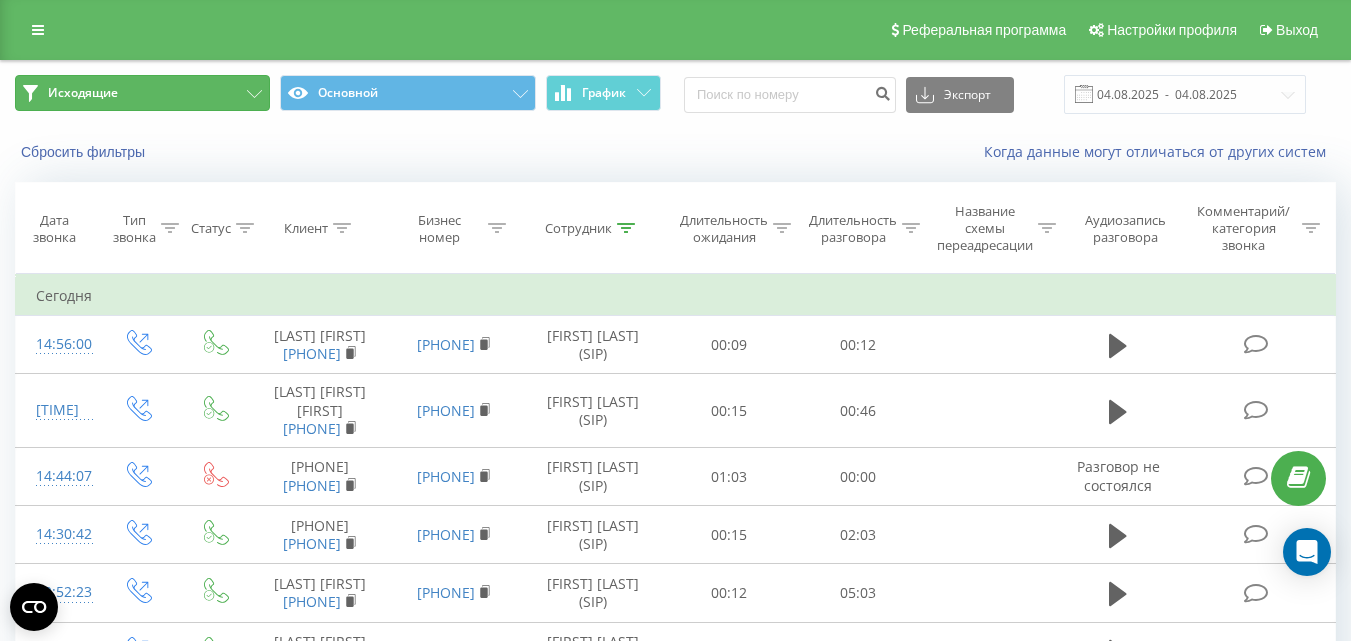 click on "Исходящие" at bounding box center (83, 93) 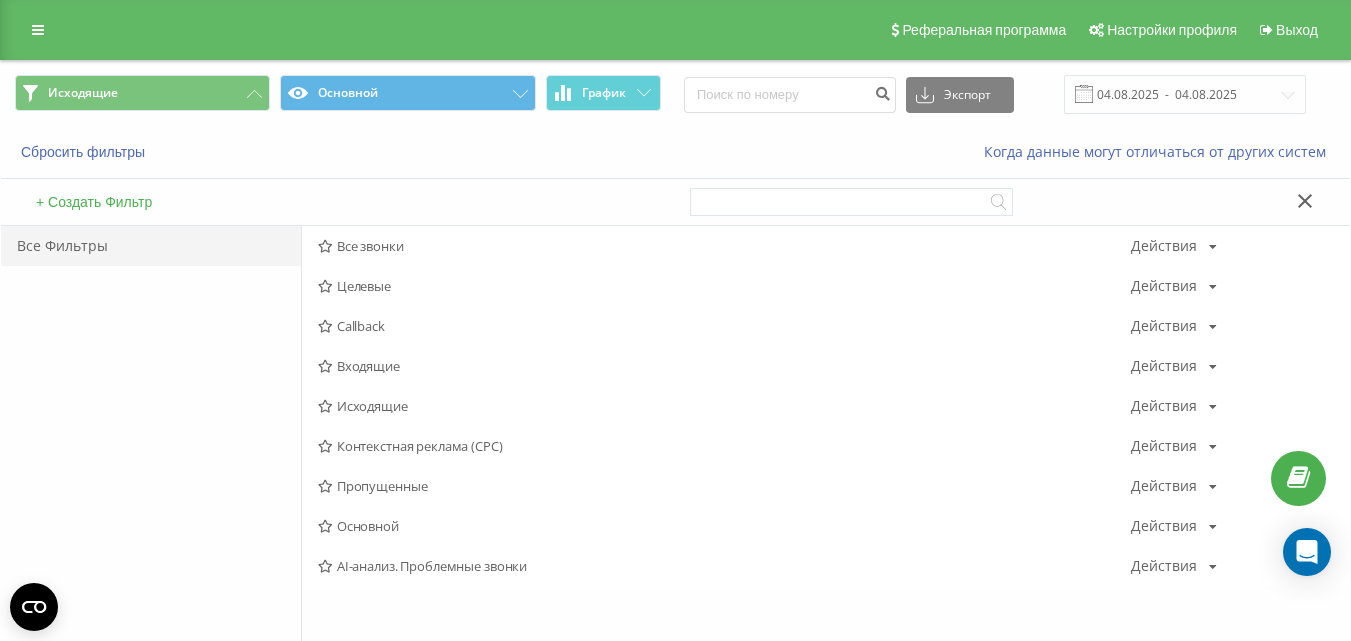 click on "Входящие" at bounding box center [724, 366] 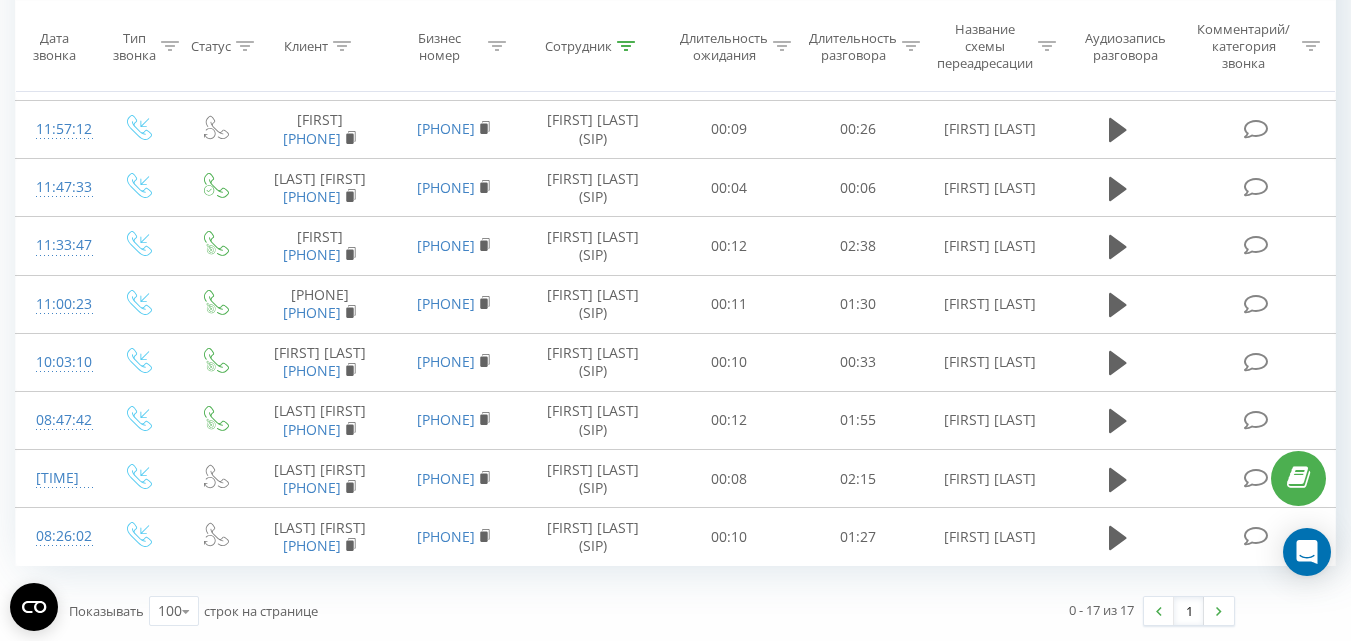 scroll, scrollTop: 0, scrollLeft: 0, axis: both 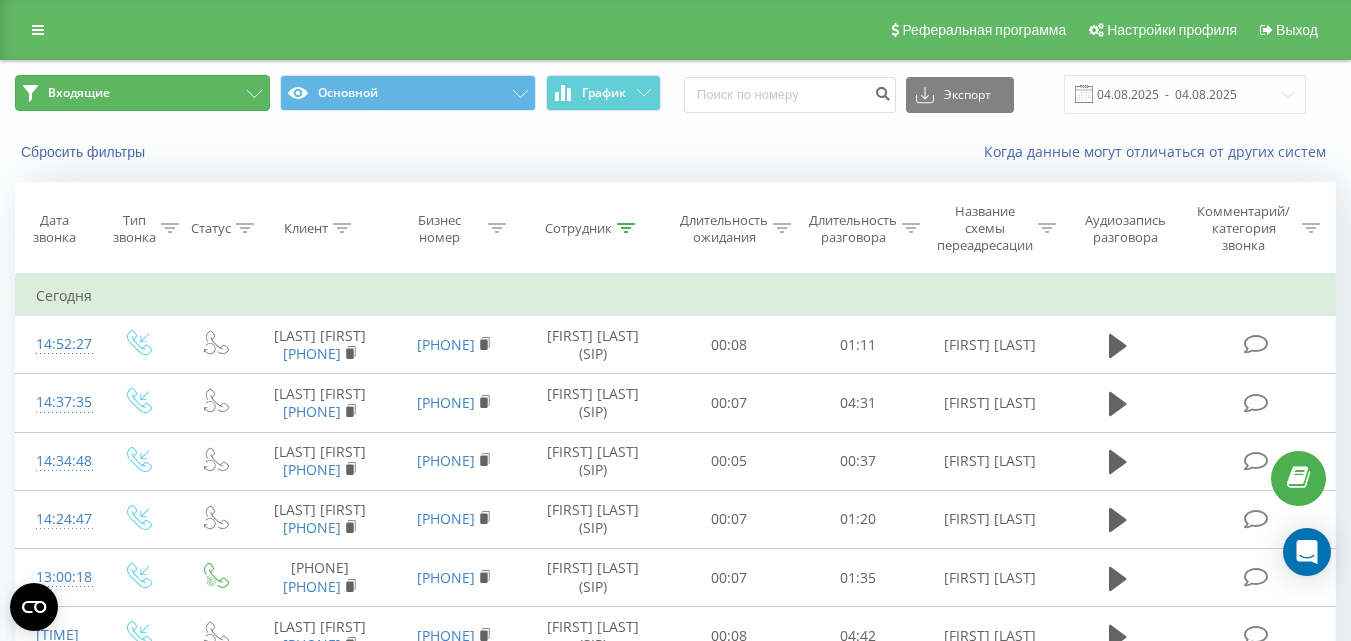 click on "Входящие" at bounding box center [142, 93] 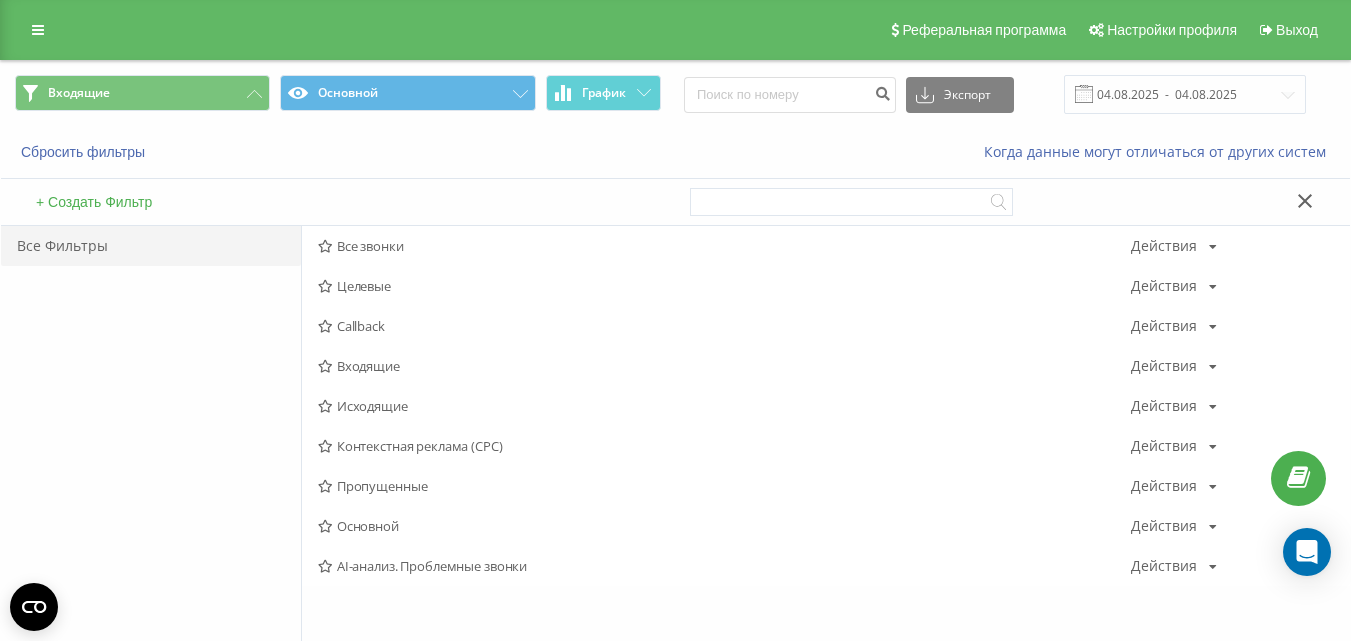 click on "Все звонки" at bounding box center [724, 246] 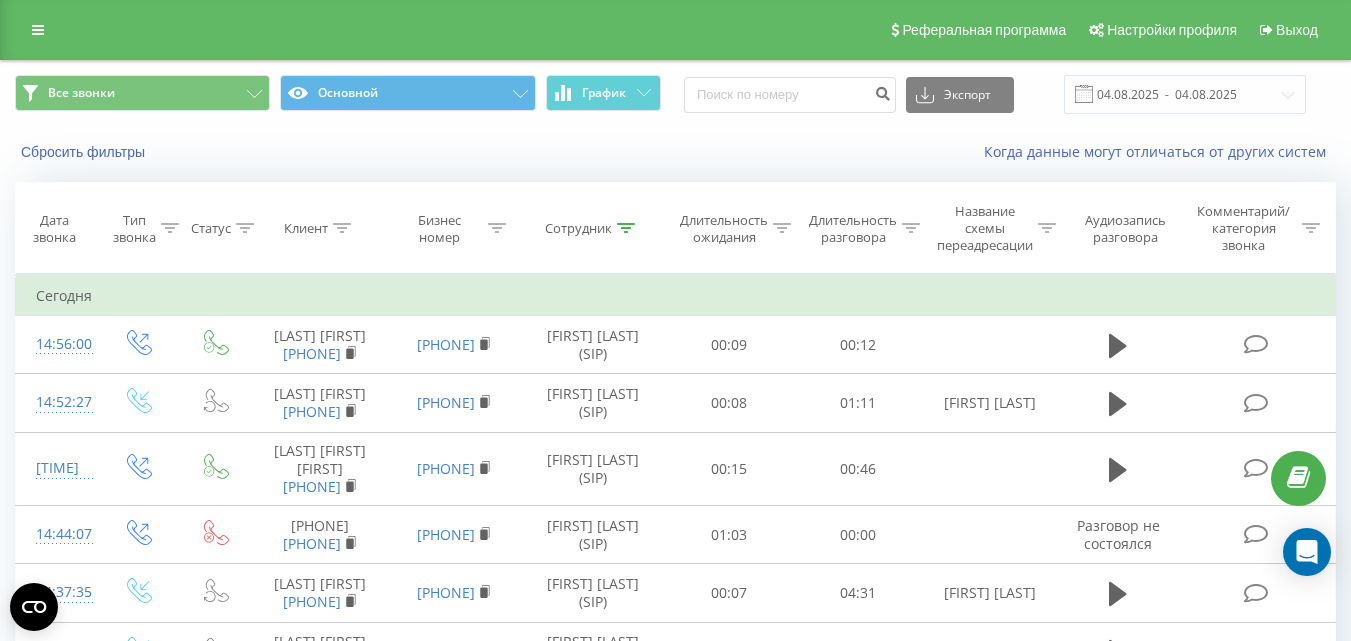 click 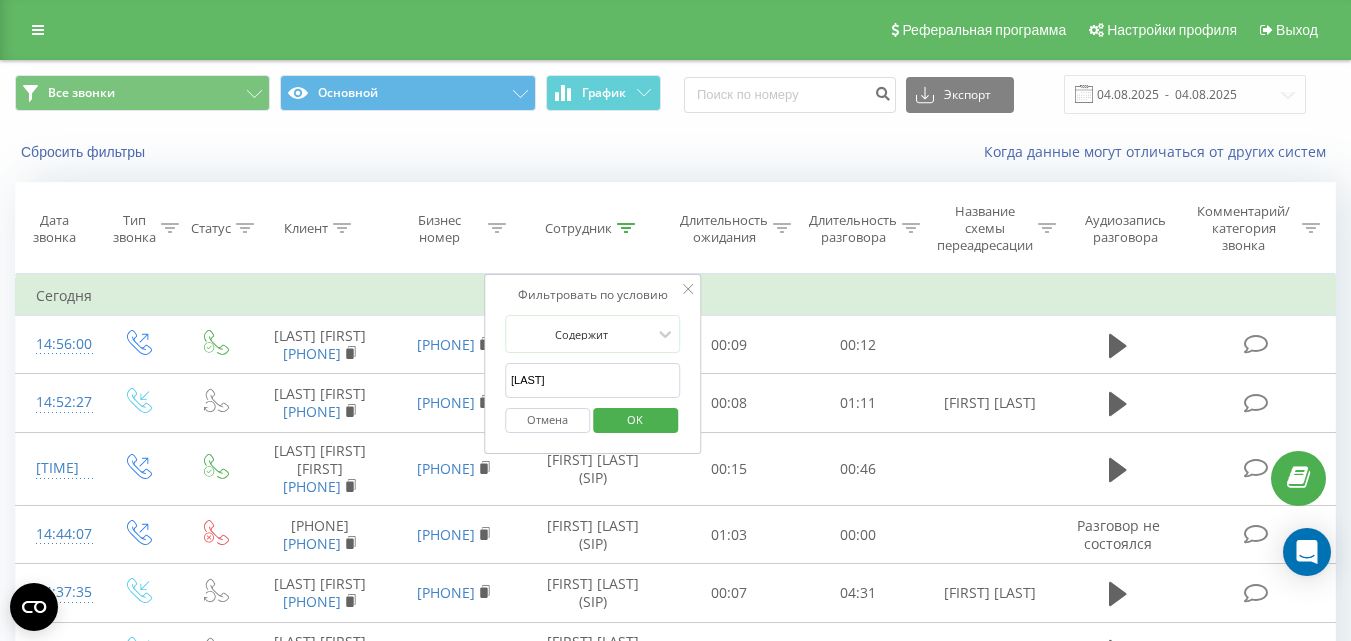 drag, startPoint x: 578, startPoint y: 383, endPoint x: 490, endPoint y: 377, distance: 88.20431 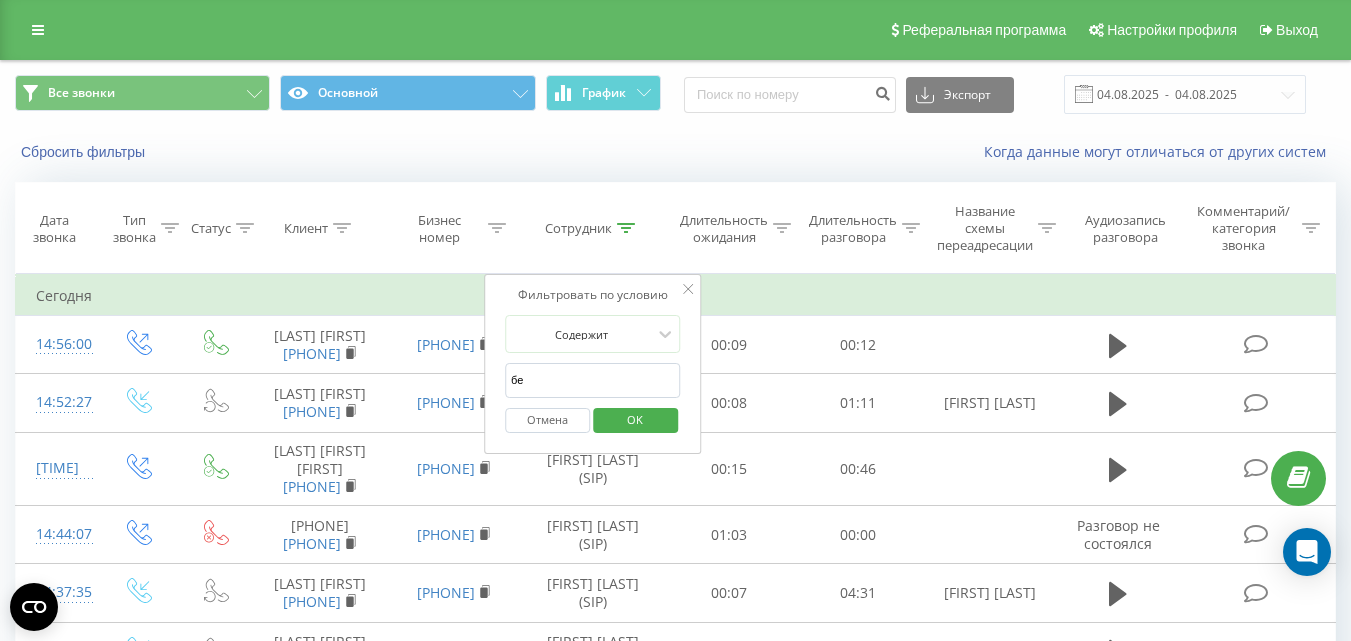 type on "безсмертна" 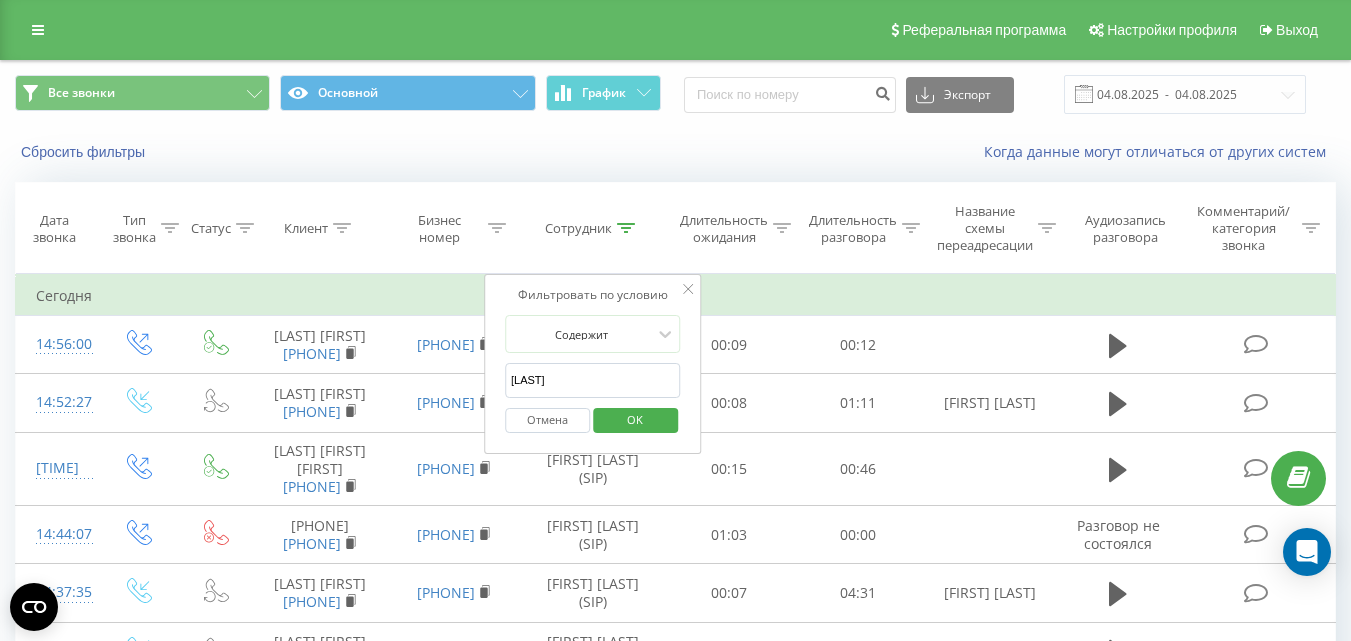 drag, startPoint x: 610, startPoint y: 422, endPoint x: 1365, endPoint y: 169, distance: 796.2625 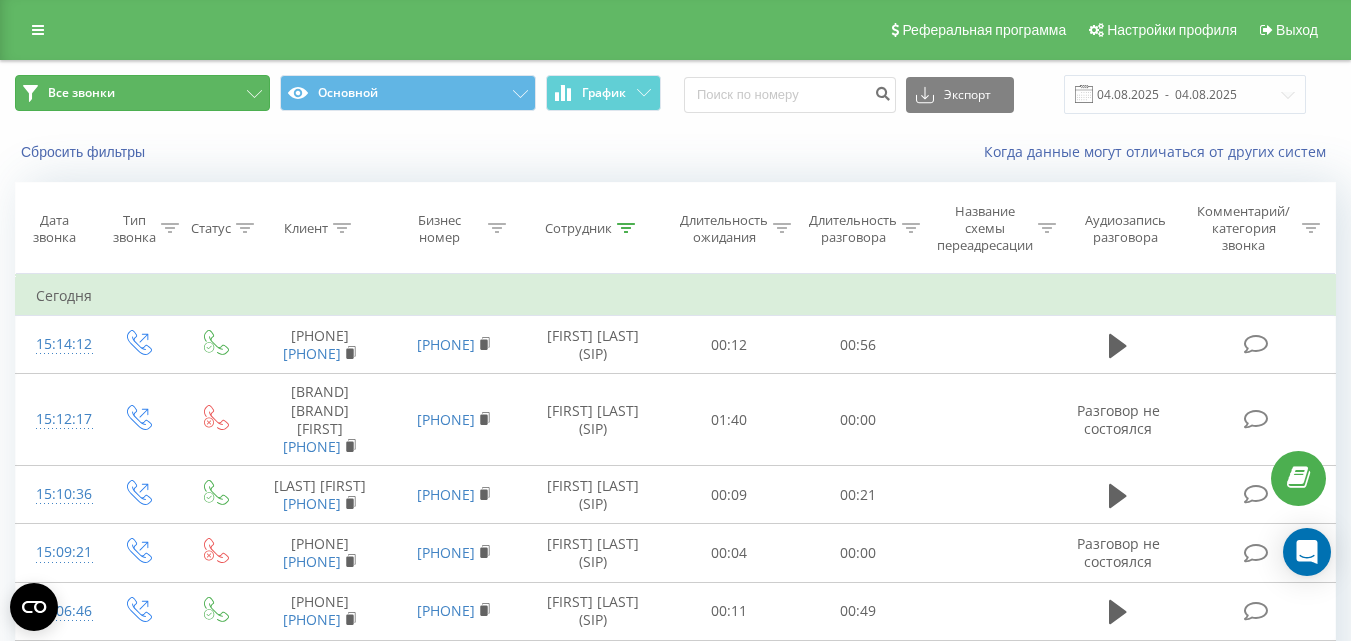 click on "Все звонки" at bounding box center (142, 93) 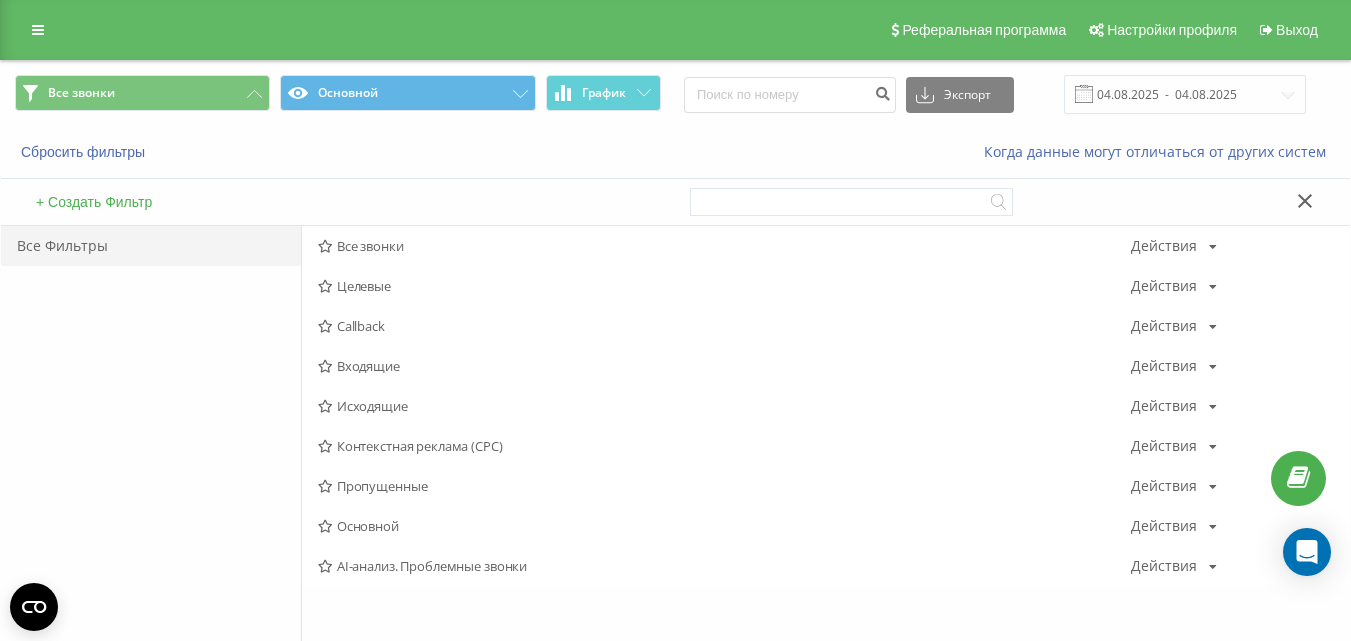 click on "Входящие" at bounding box center (724, 366) 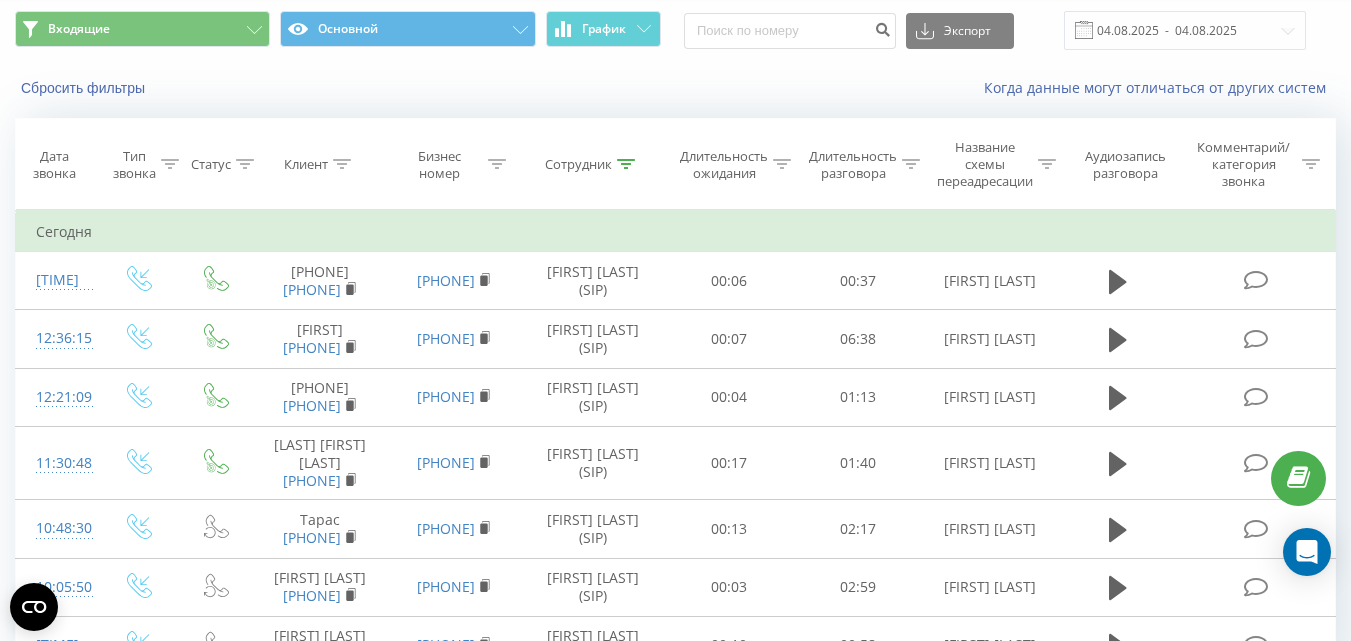 scroll, scrollTop: 0, scrollLeft: 0, axis: both 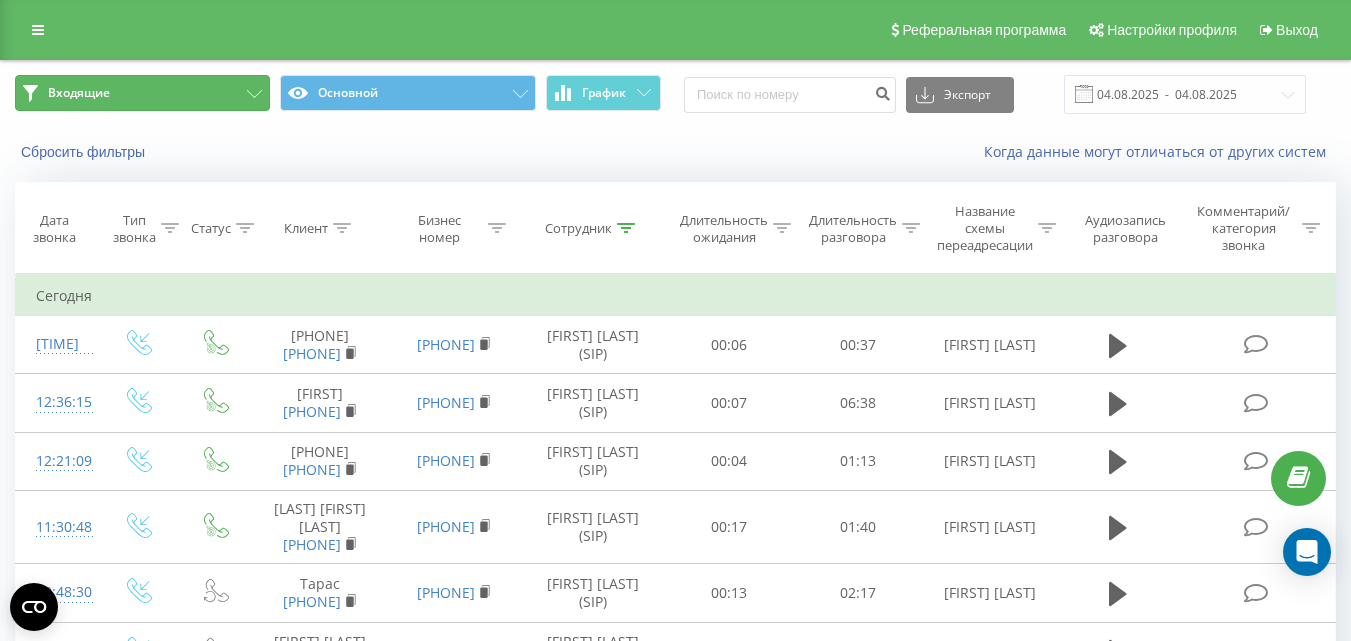 click on "Входящие" at bounding box center [142, 93] 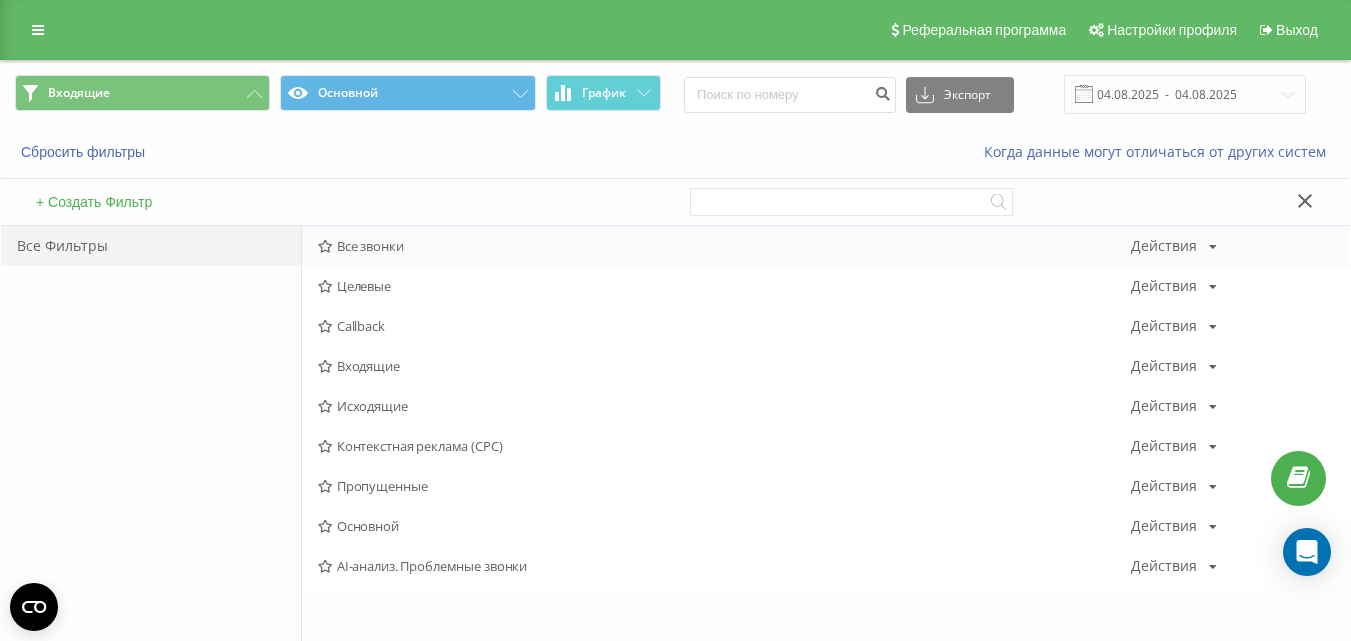 click on "Все звонки" at bounding box center (724, 246) 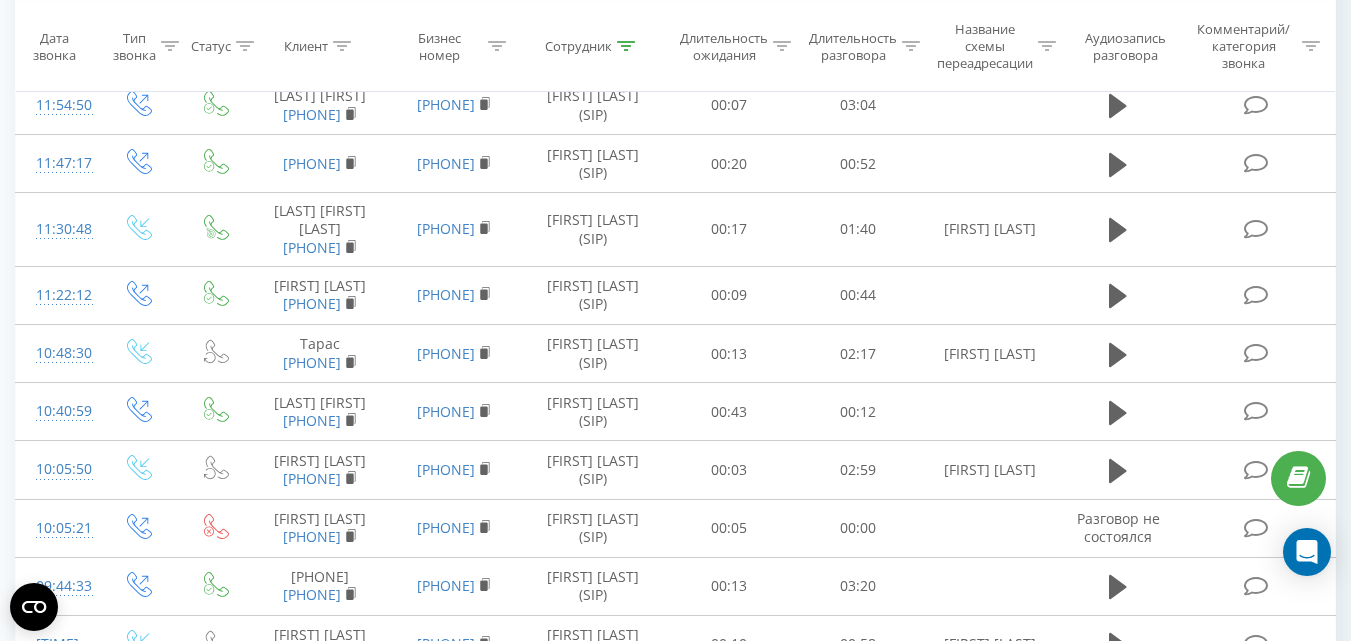 scroll, scrollTop: 1899, scrollLeft: 0, axis: vertical 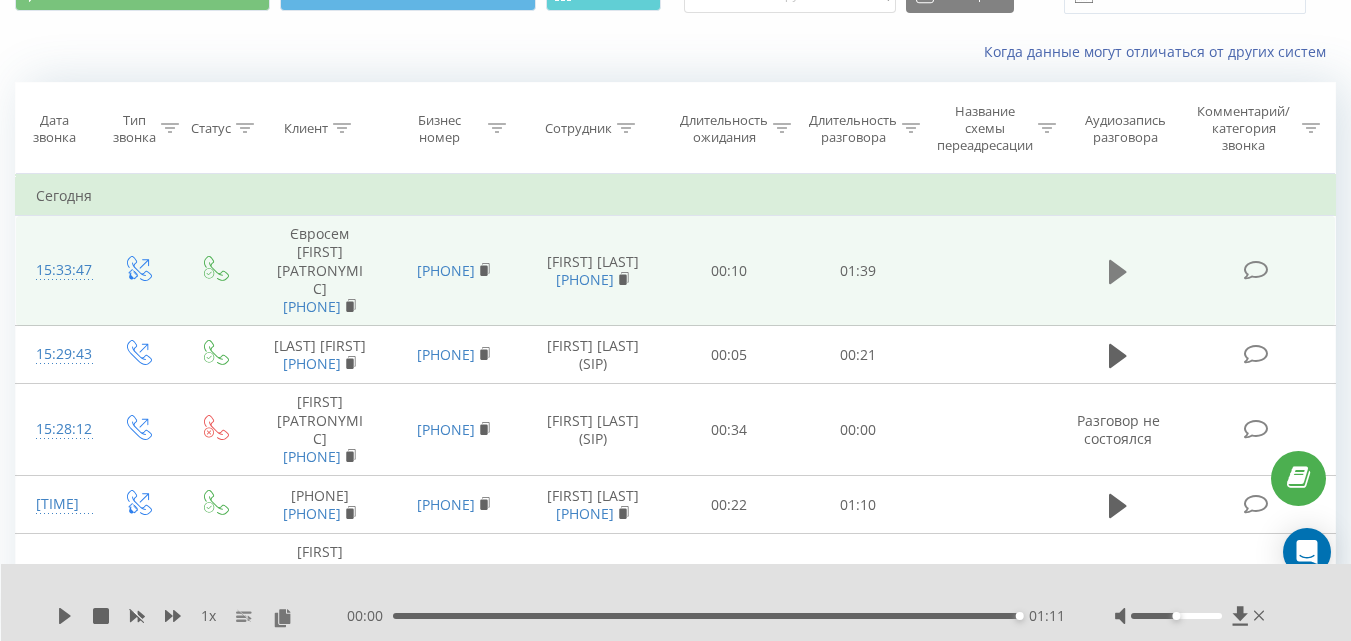 click 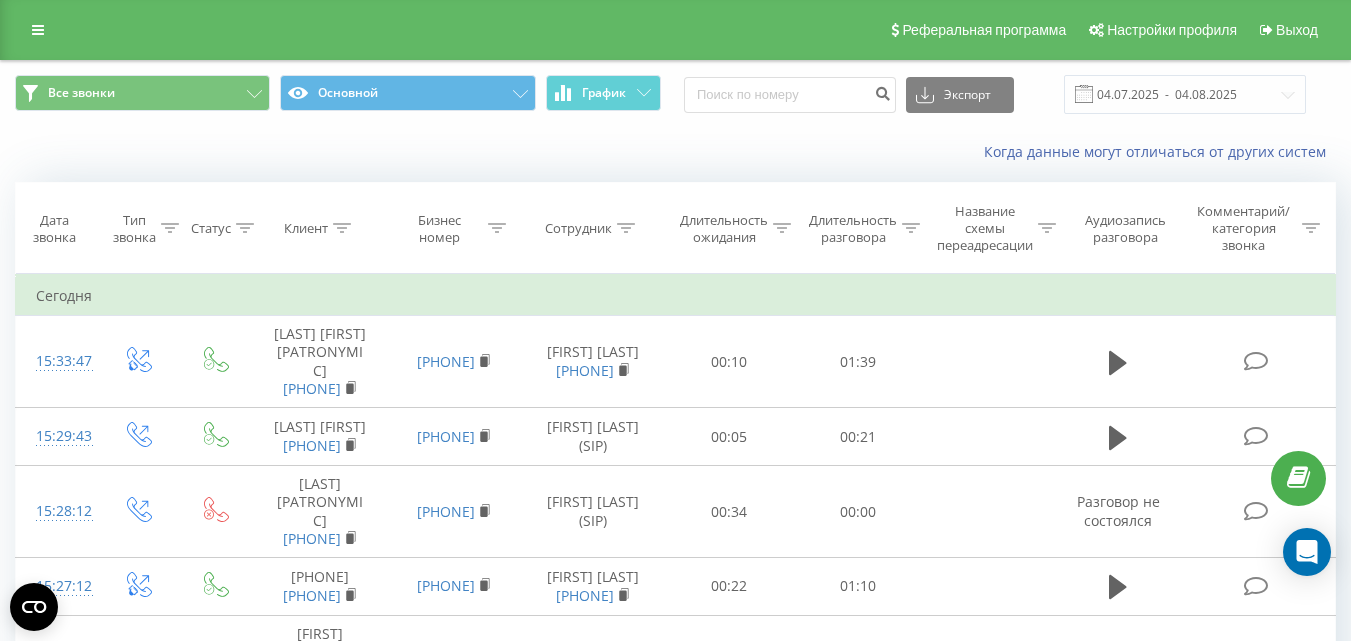 scroll, scrollTop: 100, scrollLeft: 0, axis: vertical 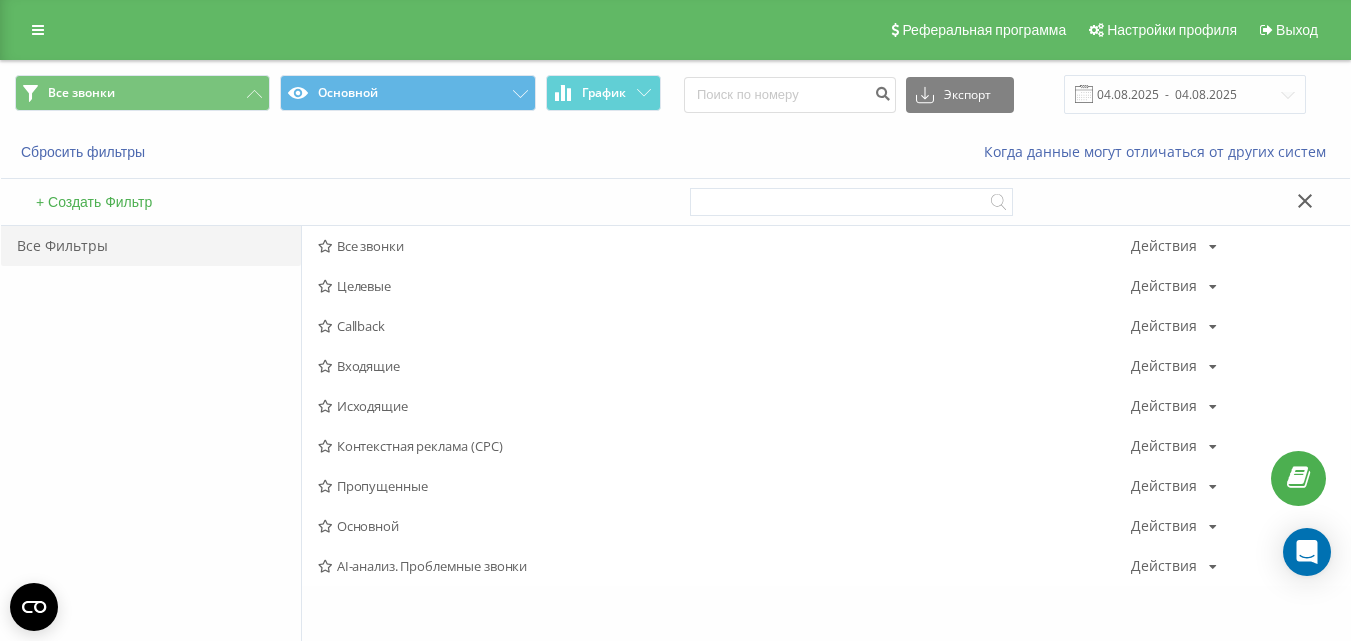 click on "Исходящие" at bounding box center [724, 406] 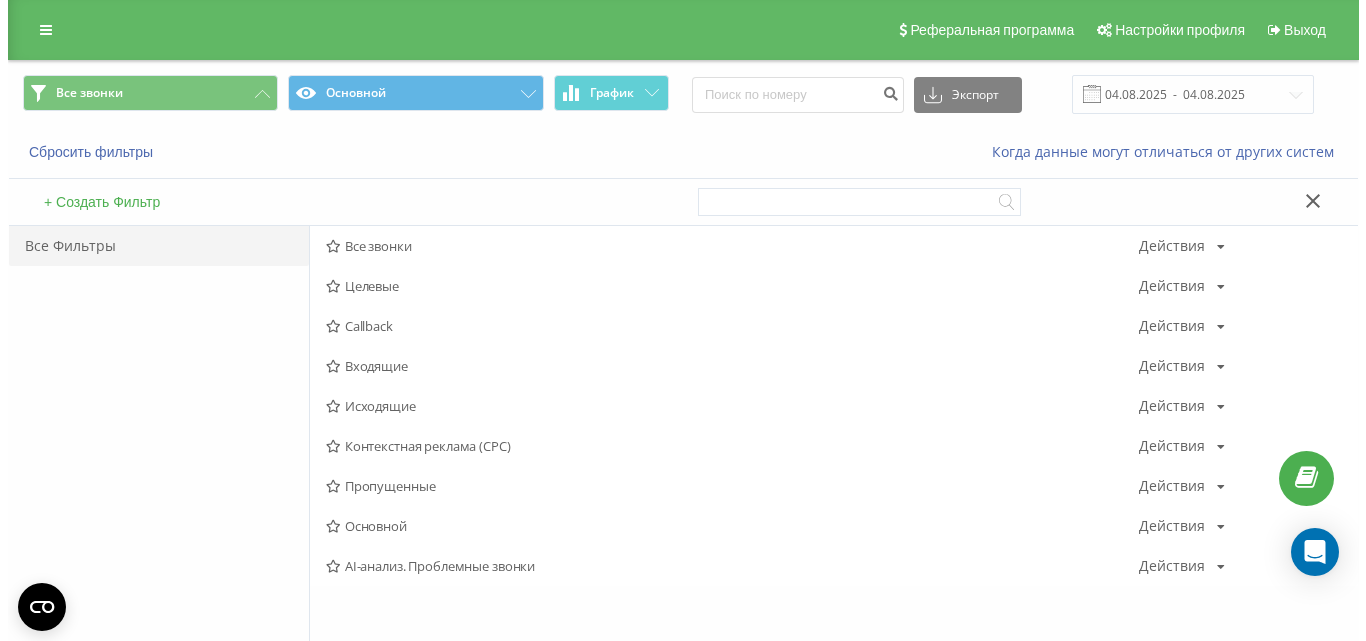 scroll, scrollTop: 0, scrollLeft: 0, axis: both 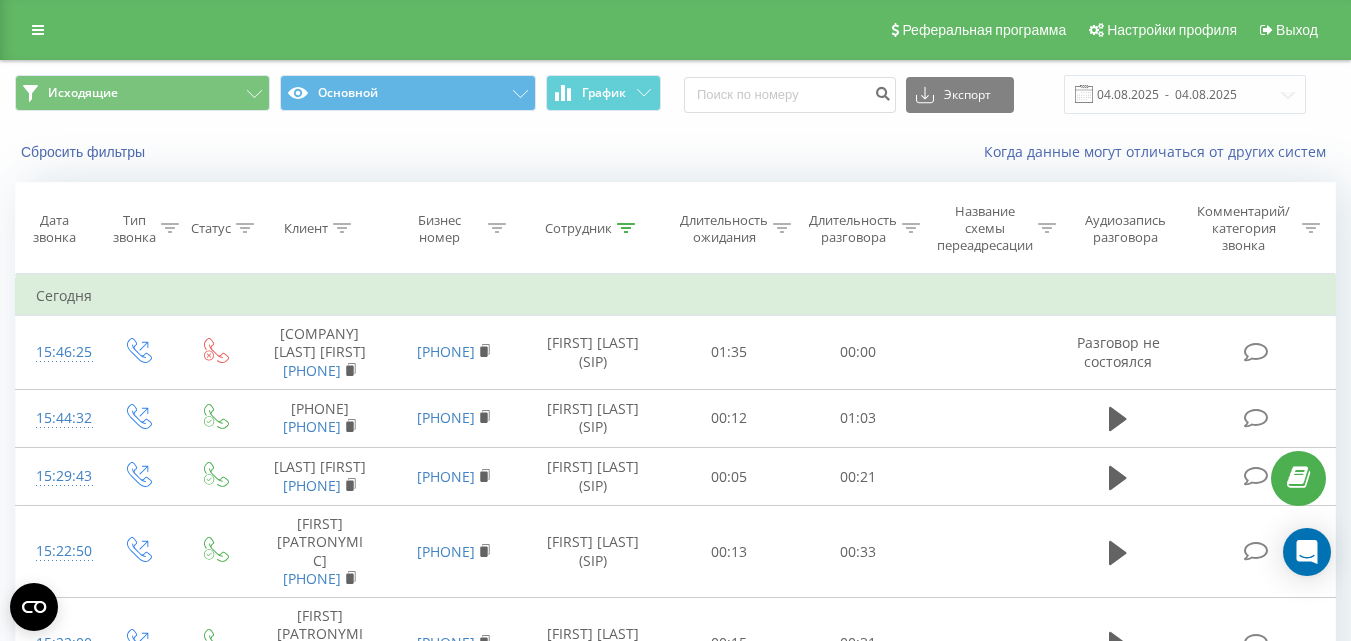 click on "Исходящие Основной График Экспорт .csv .xls .xlsx 04.08.2025  -  04.08.2025" at bounding box center (675, 94) 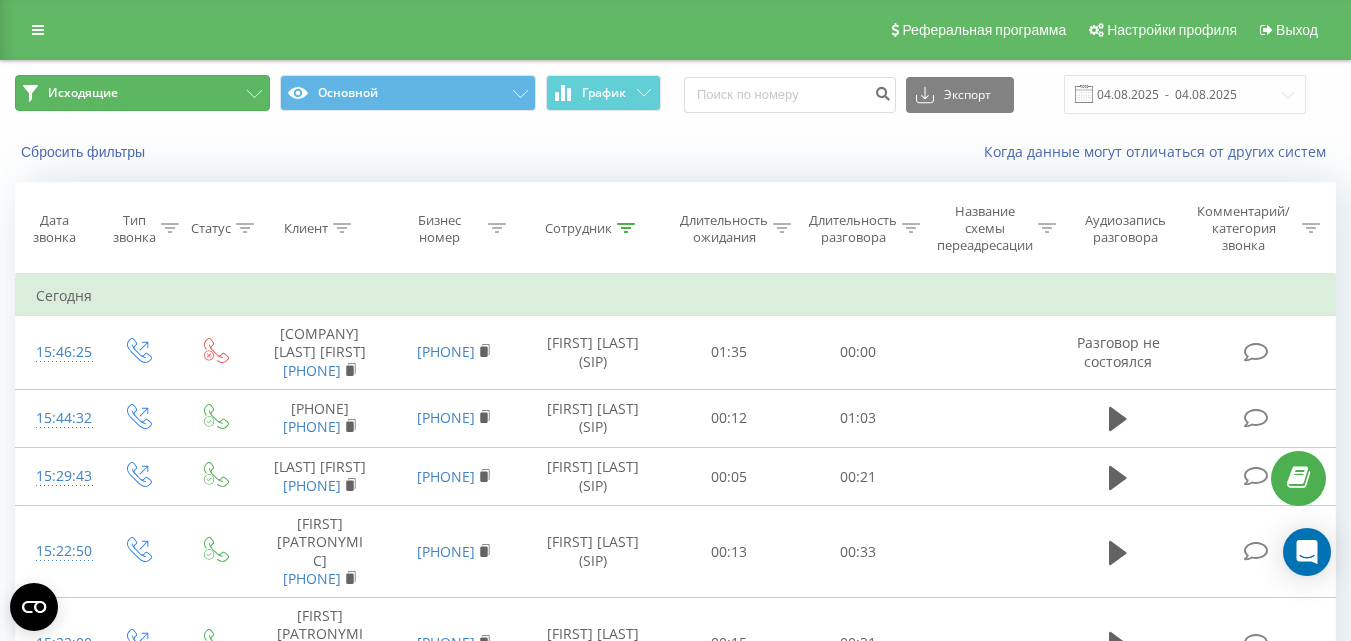 click on "Исходящие" at bounding box center (142, 93) 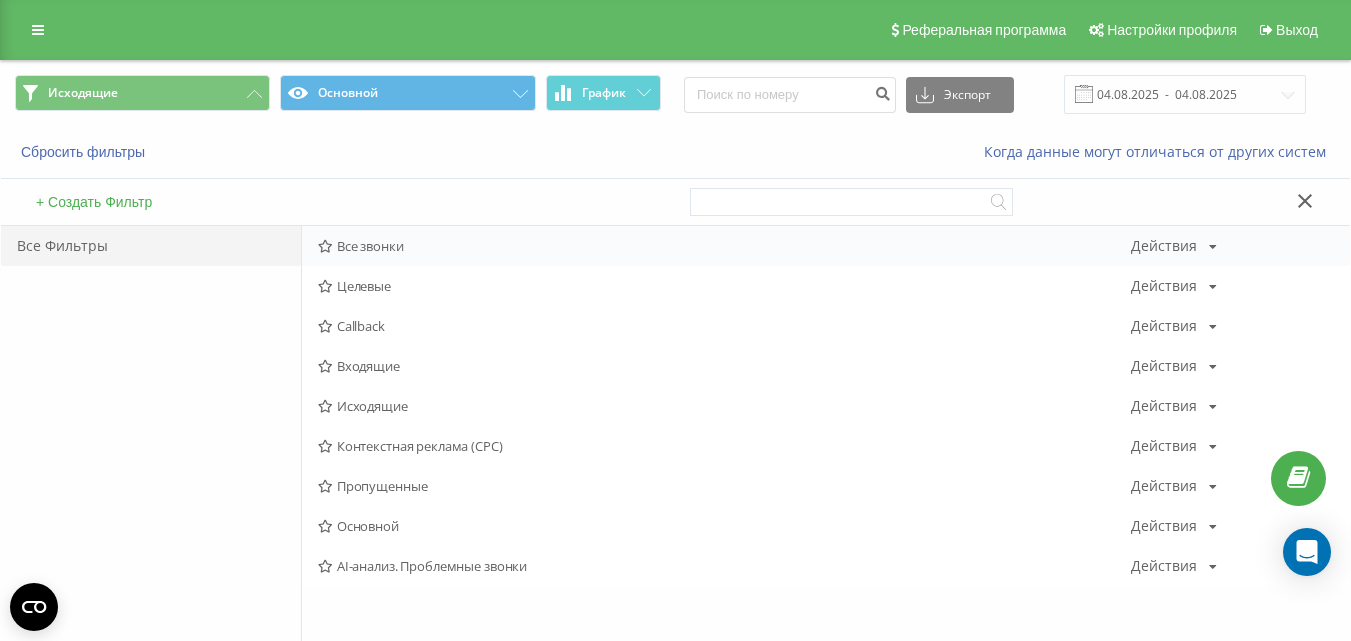 click on "Все звонки" at bounding box center [724, 246] 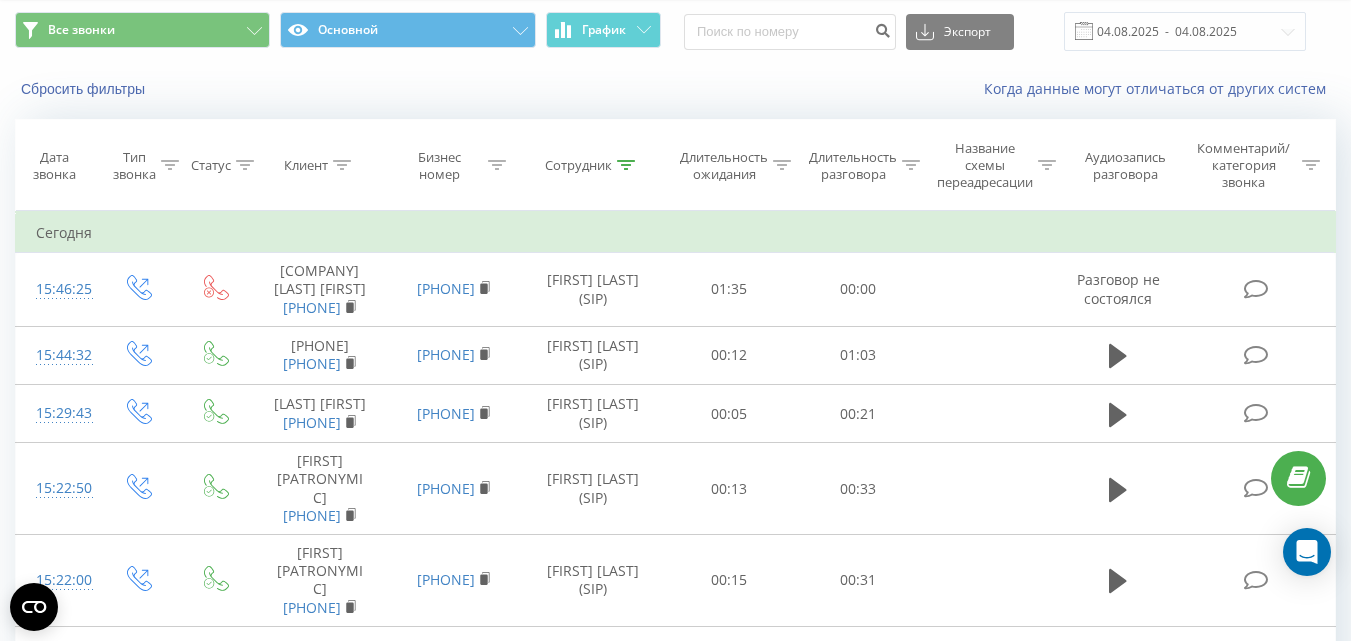 scroll, scrollTop: 0, scrollLeft: 0, axis: both 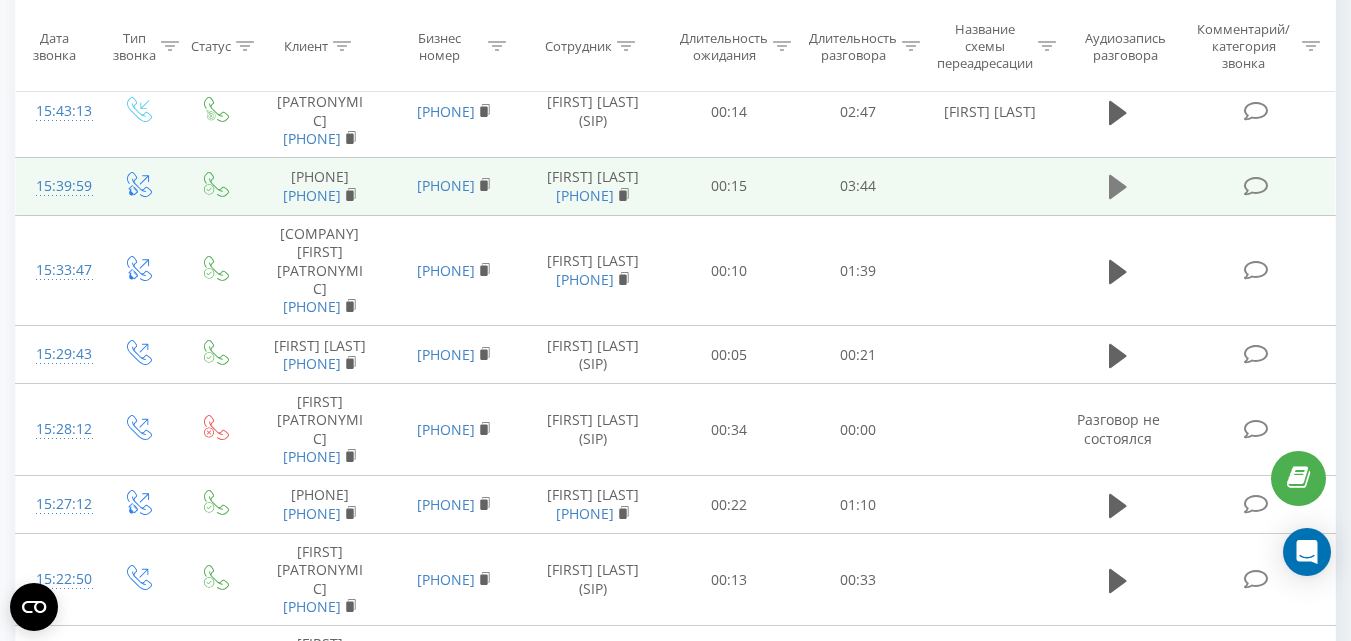 click 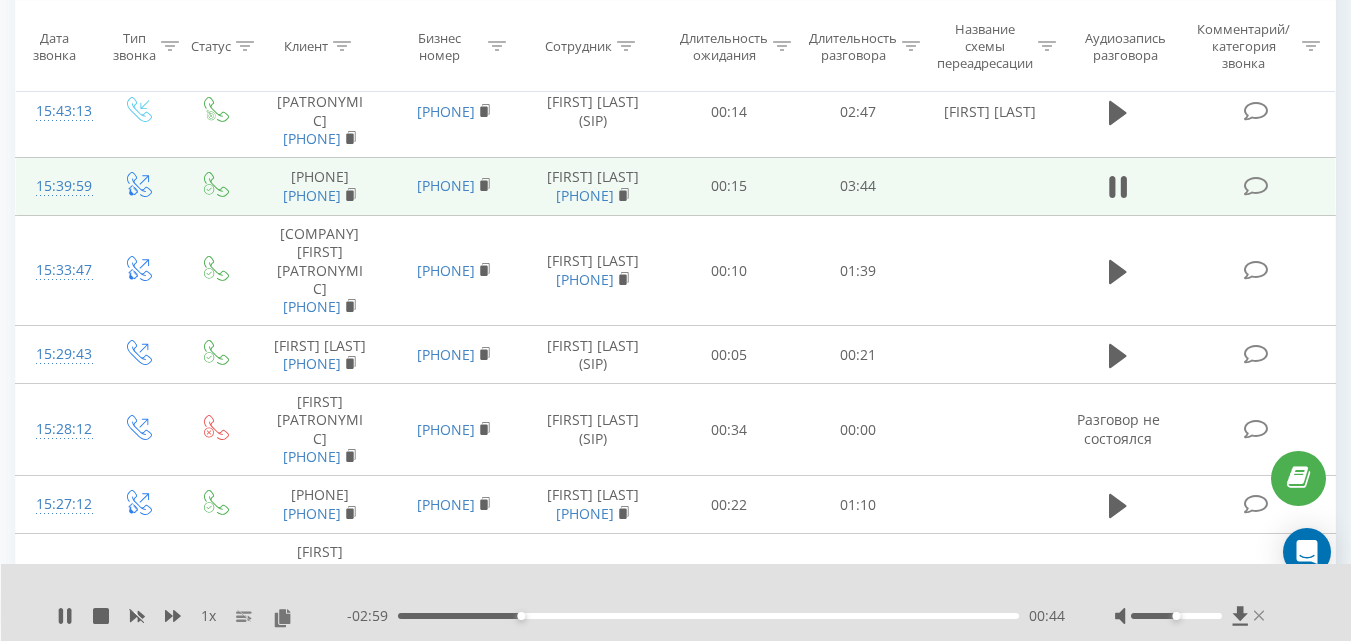 click 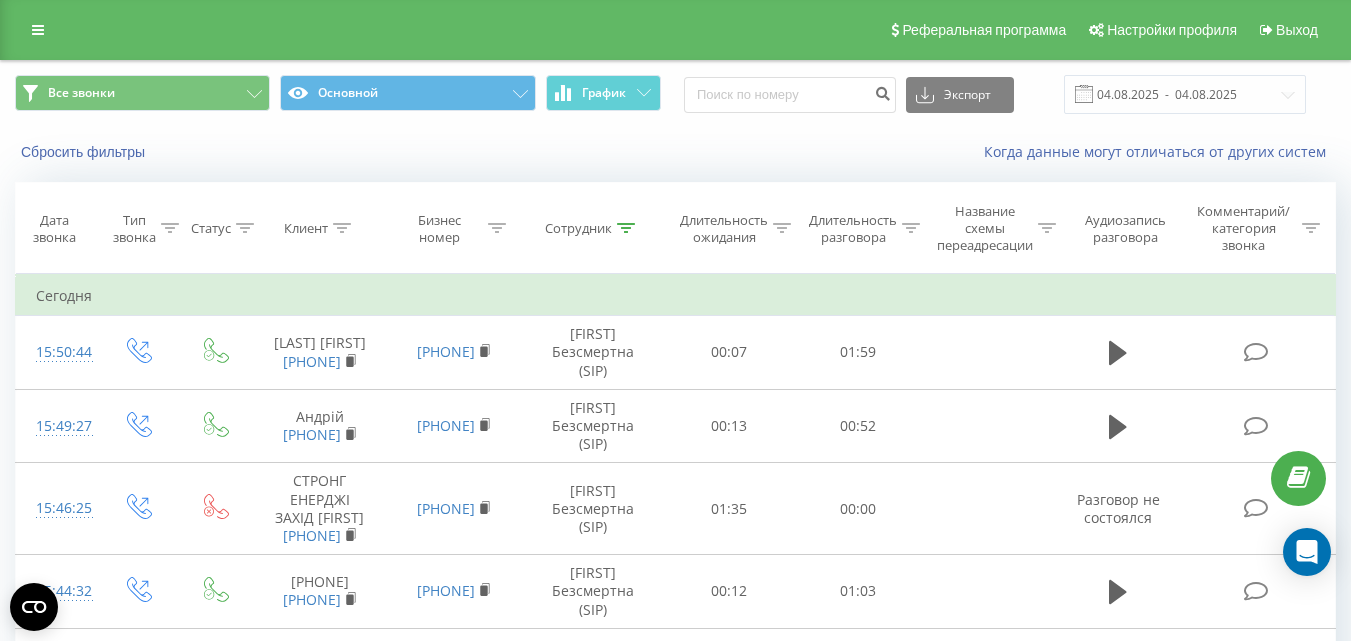 scroll, scrollTop: 0, scrollLeft: 0, axis: both 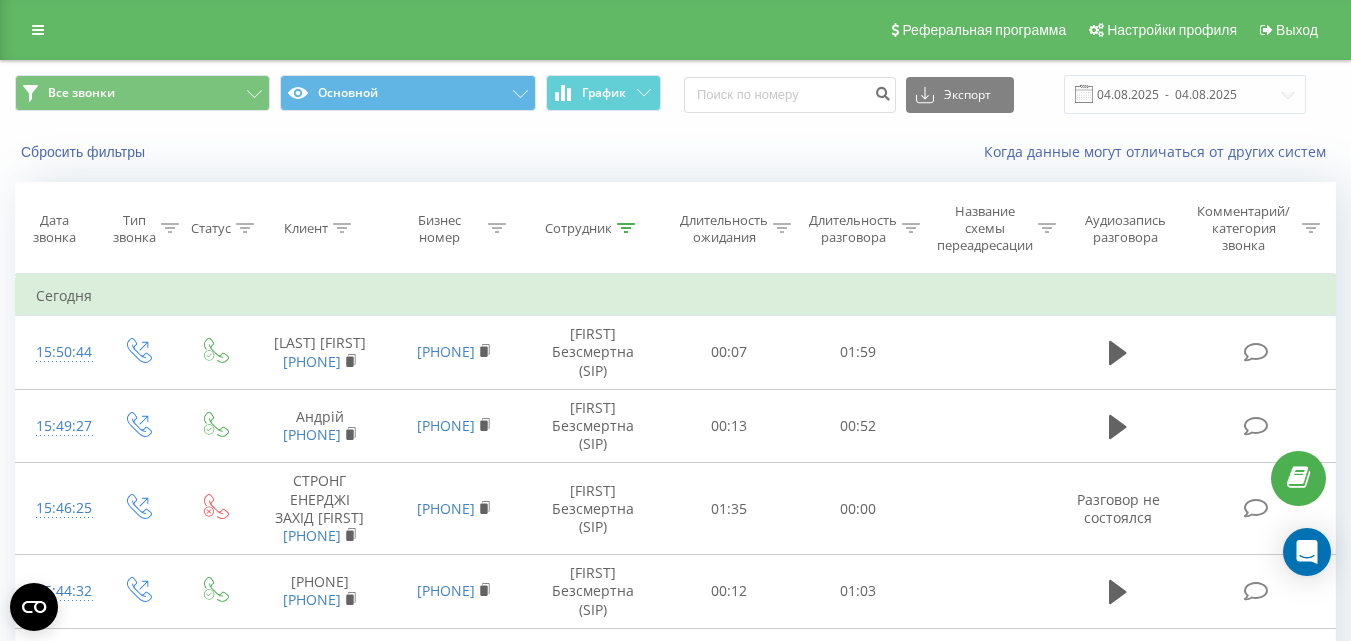 drag, startPoint x: 628, startPoint y: 227, endPoint x: 630, endPoint y: 237, distance: 10.198039 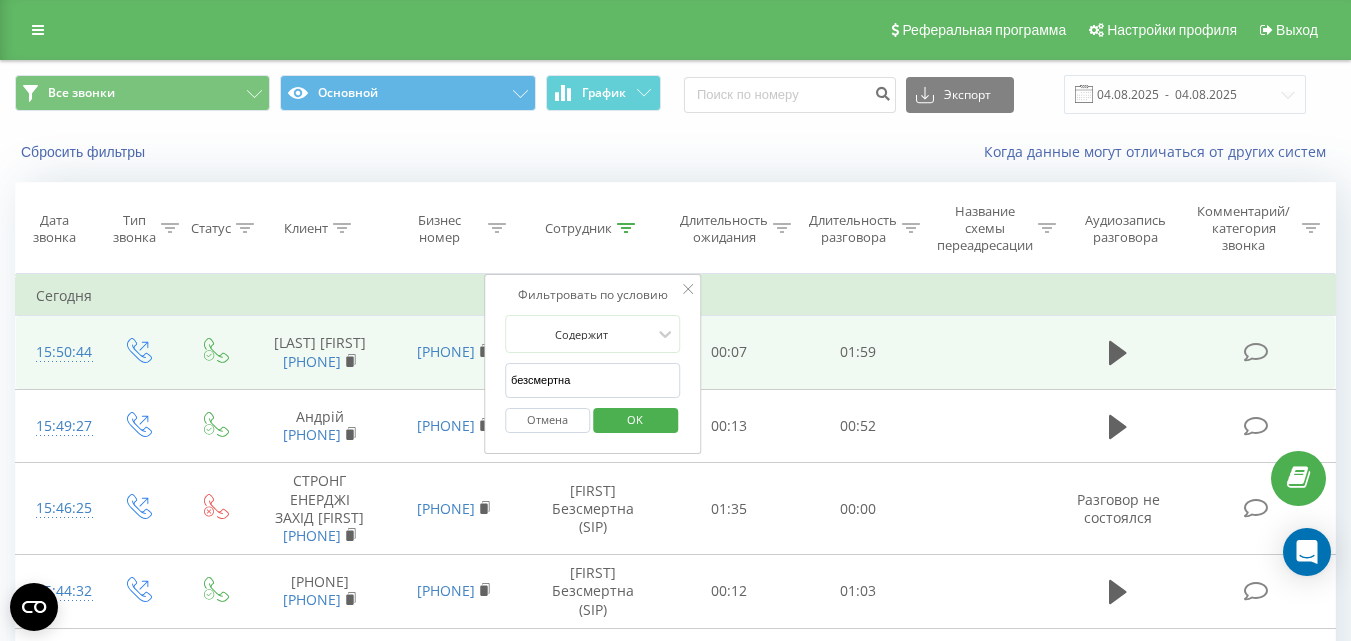 drag, startPoint x: 602, startPoint y: 375, endPoint x: 447, endPoint y: 385, distance: 155.32225 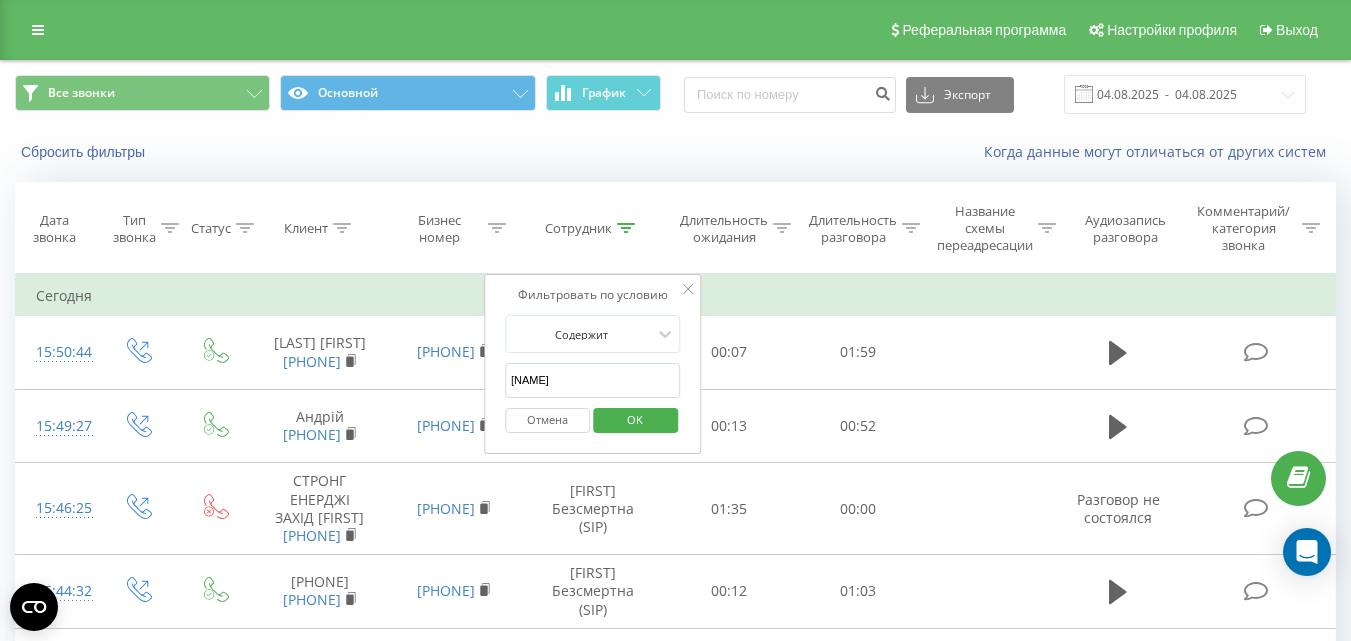 click on "OK" at bounding box center [635, 419] 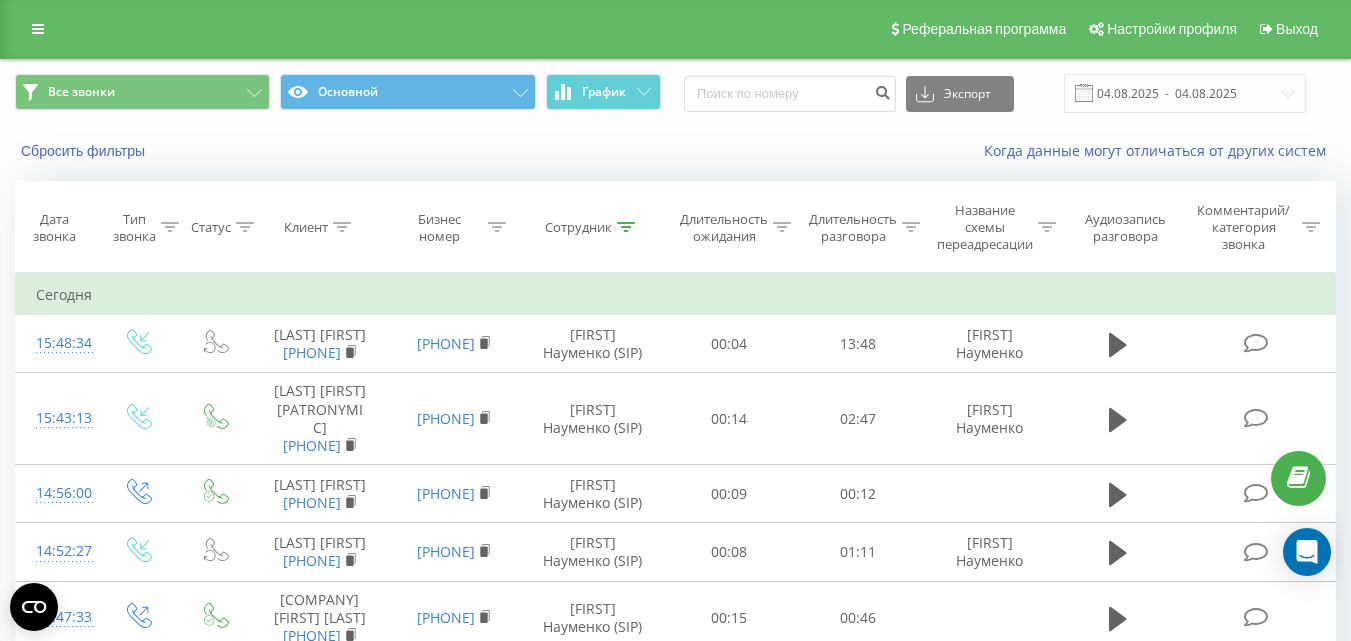 scroll, scrollTop: 0, scrollLeft: 0, axis: both 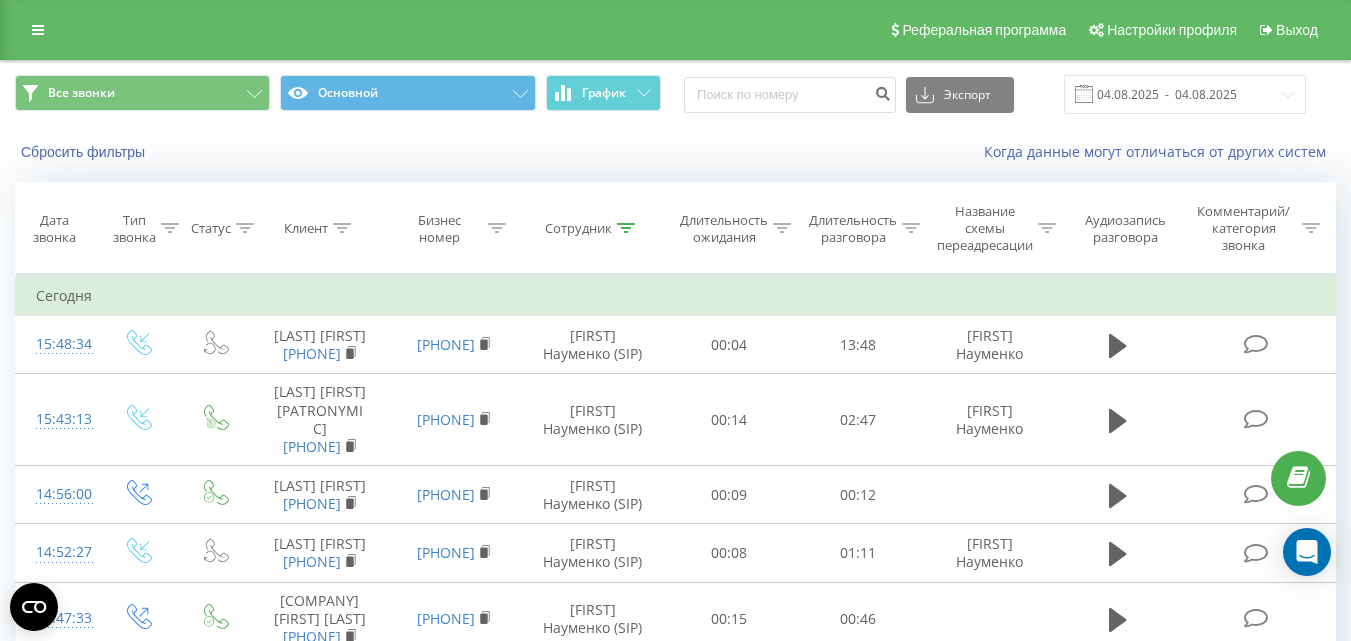 click 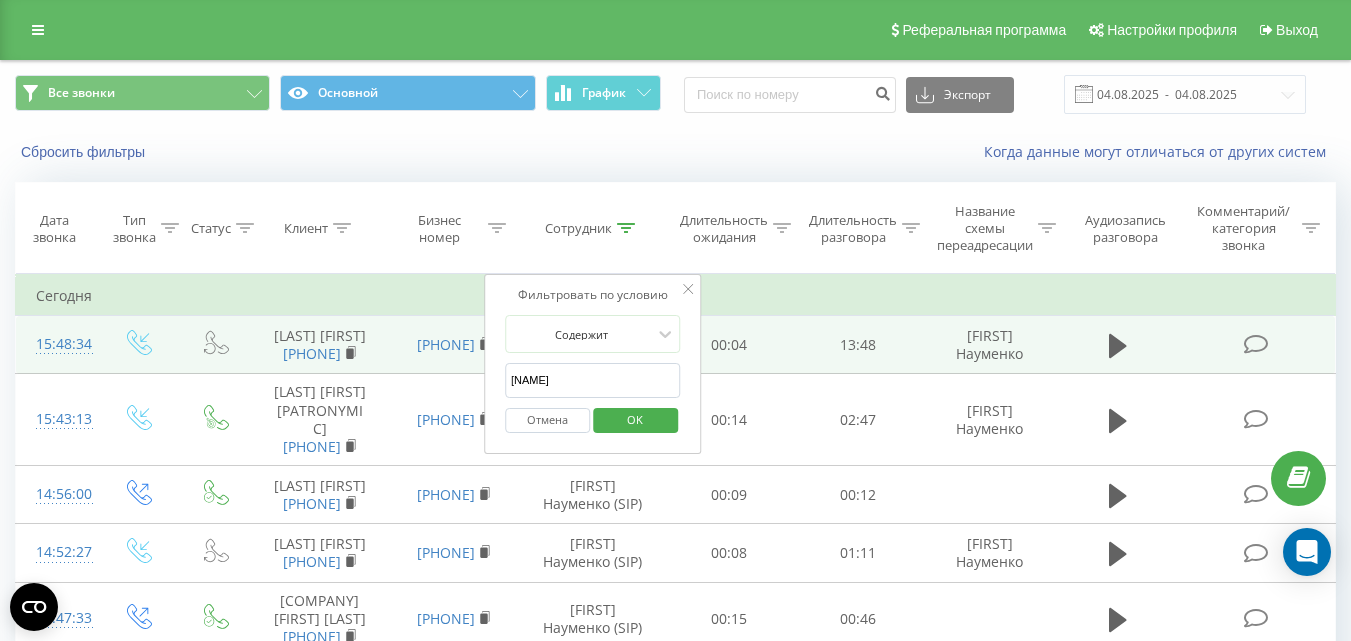 drag, startPoint x: 576, startPoint y: 385, endPoint x: 461, endPoint y: 382, distance: 115.03912 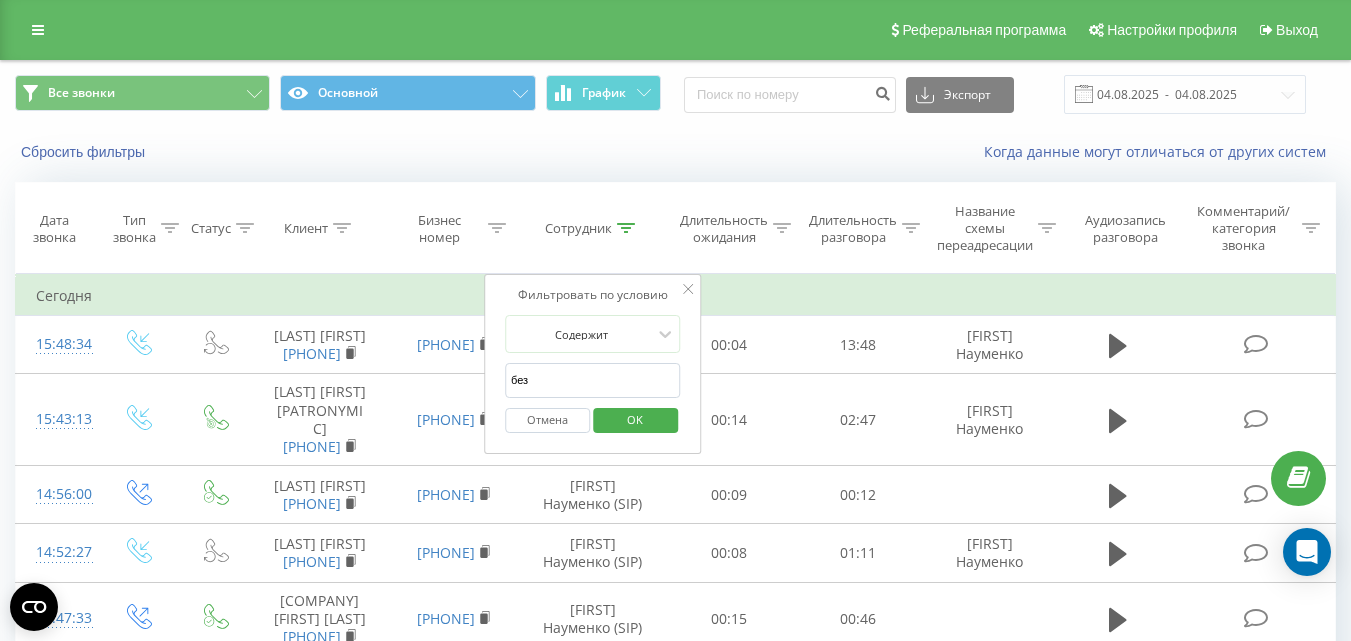 type on "безсмертна" 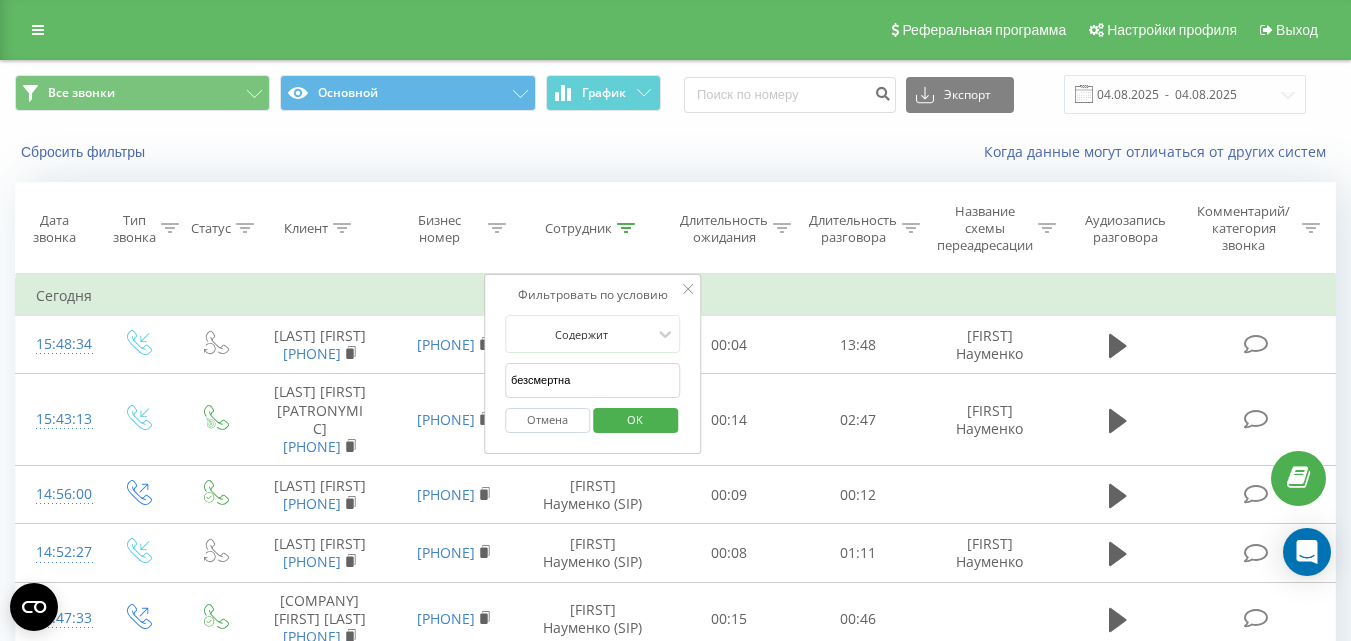 click on "OK" at bounding box center (635, 419) 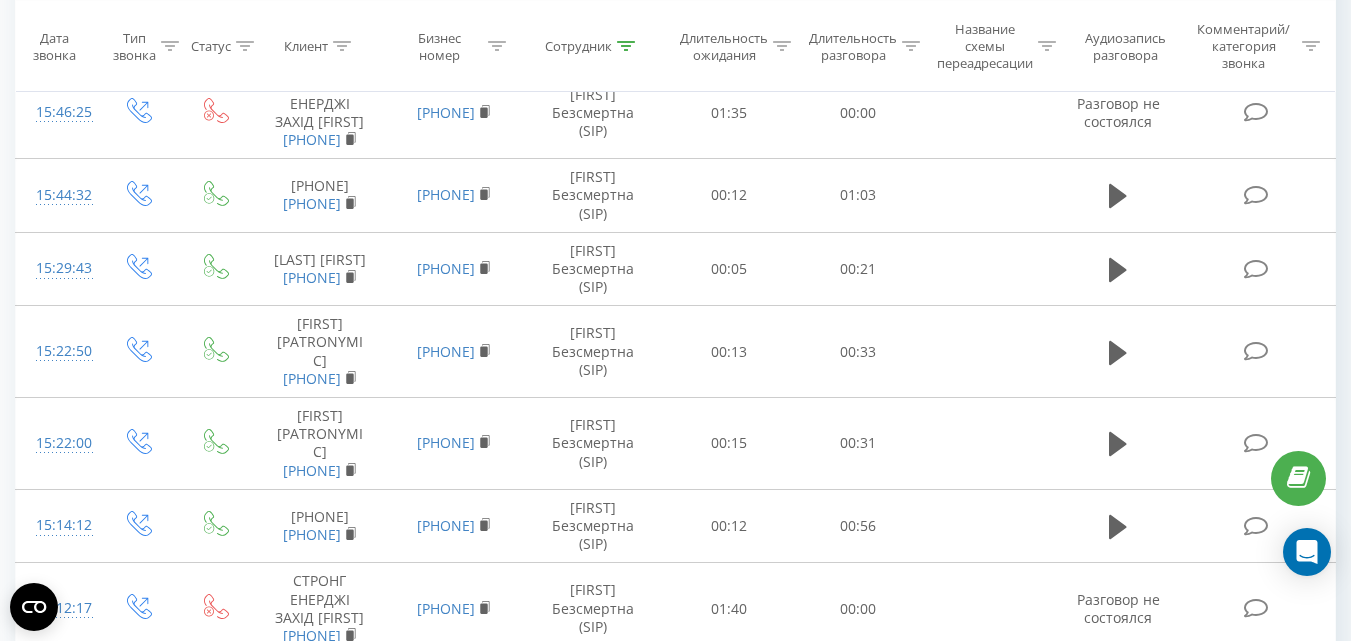 scroll, scrollTop: 0, scrollLeft: 0, axis: both 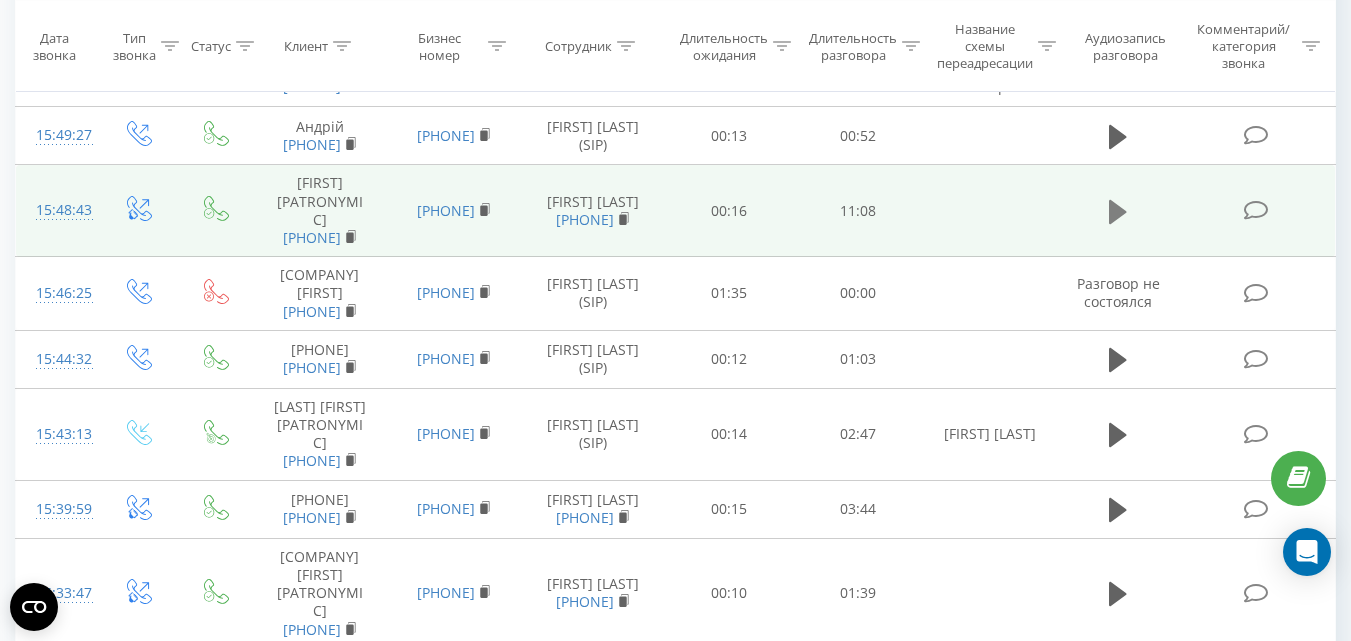 click 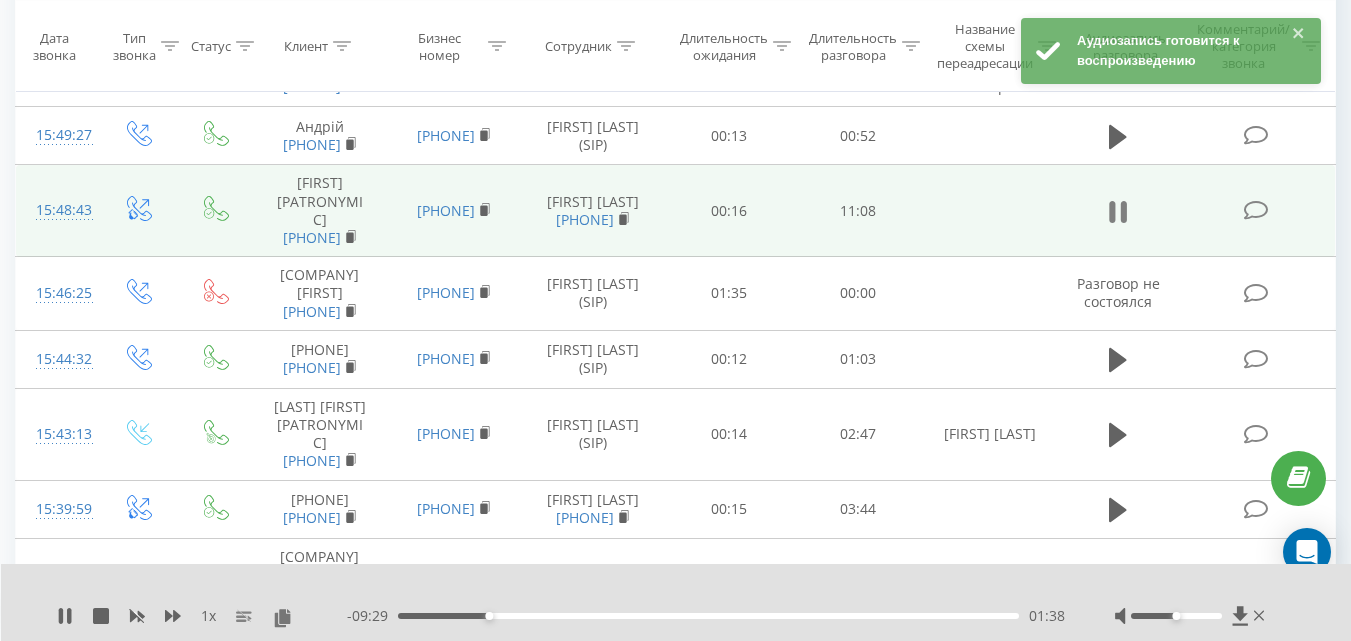 click 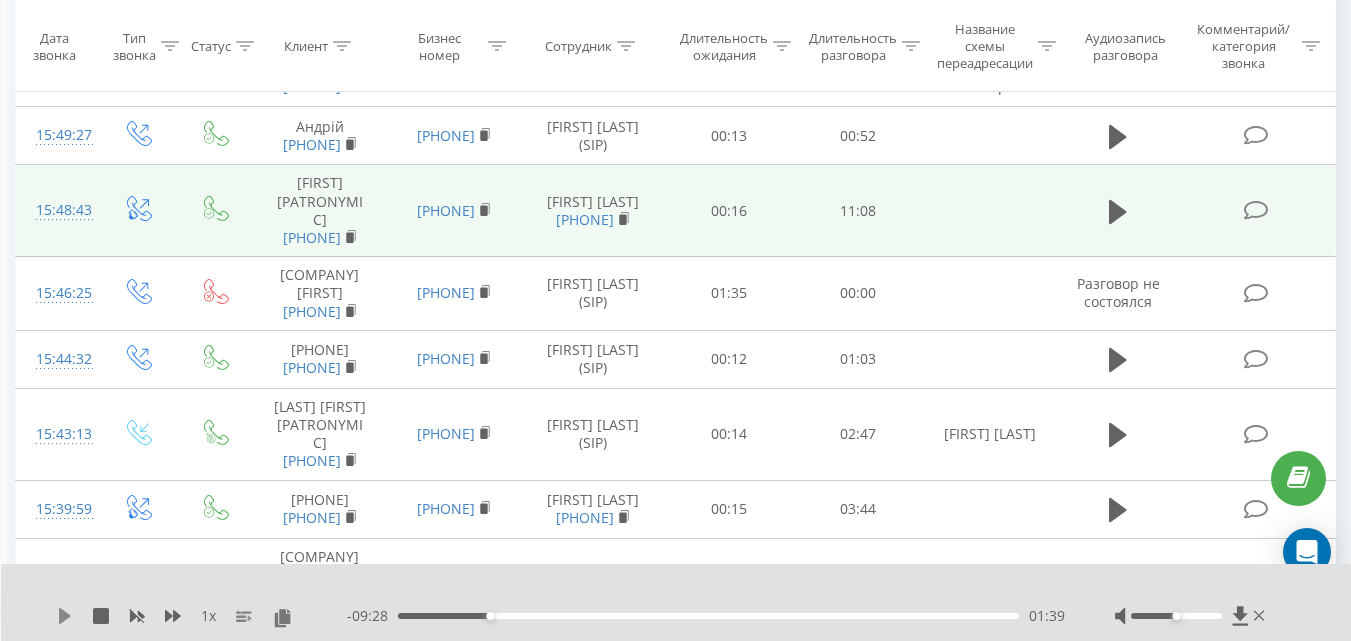 click 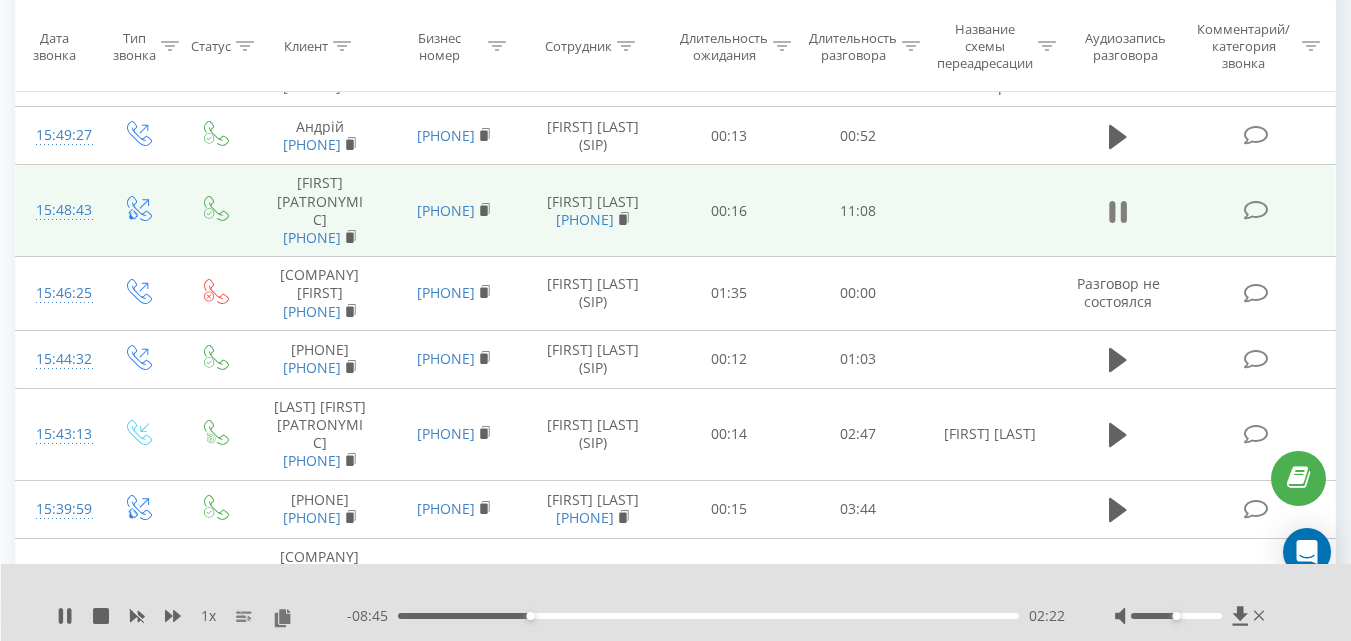 click 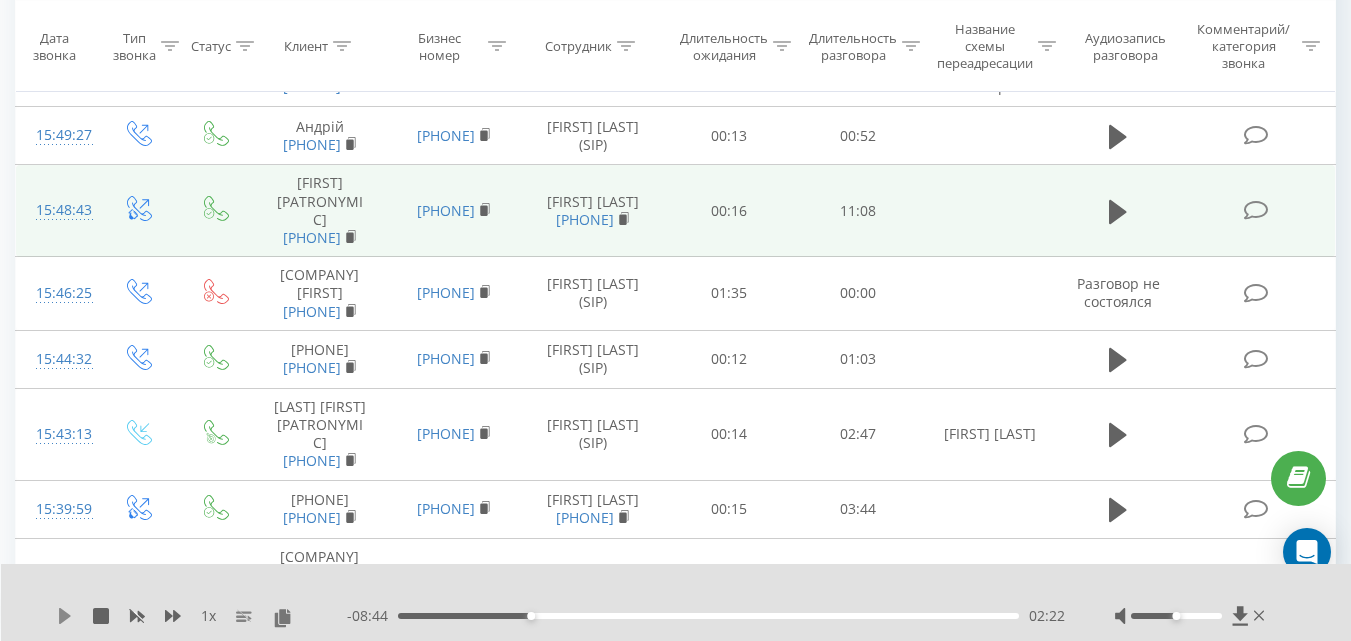 click 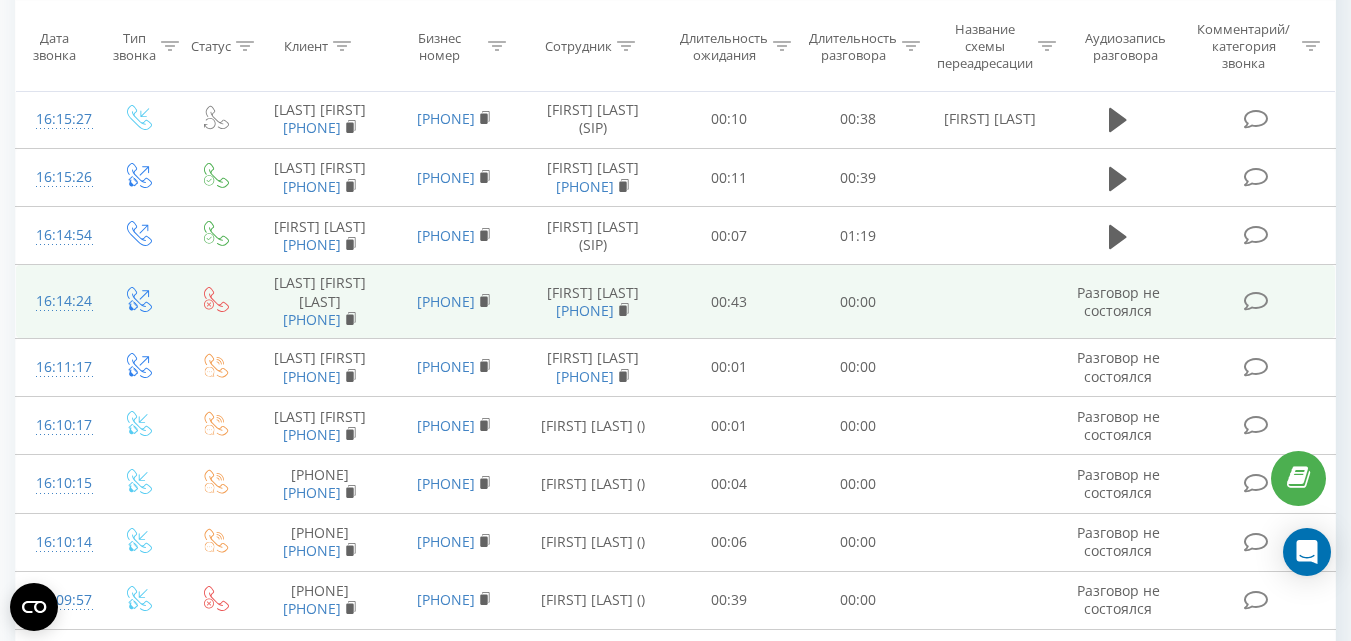 scroll, scrollTop: 400, scrollLeft: 0, axis: vertical 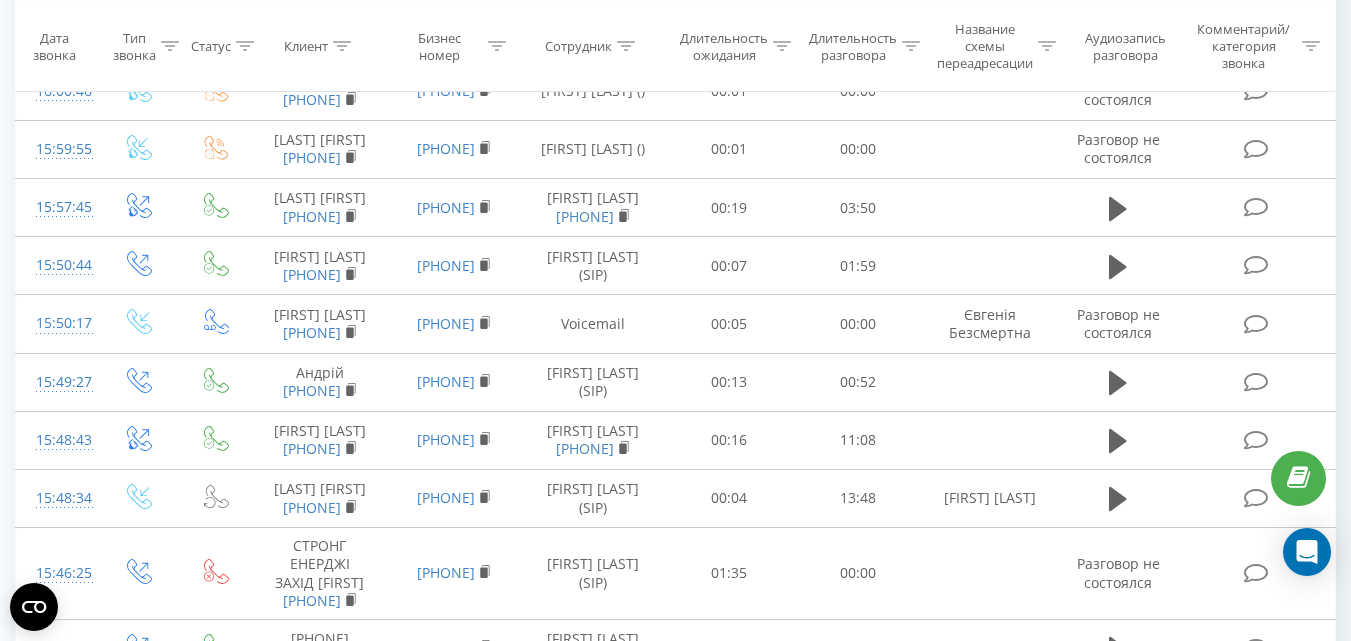 drag, startPoint x: 1113, startPoint y: 312, endPoint x: 764, endPoint y: 339, distance: 350.04285 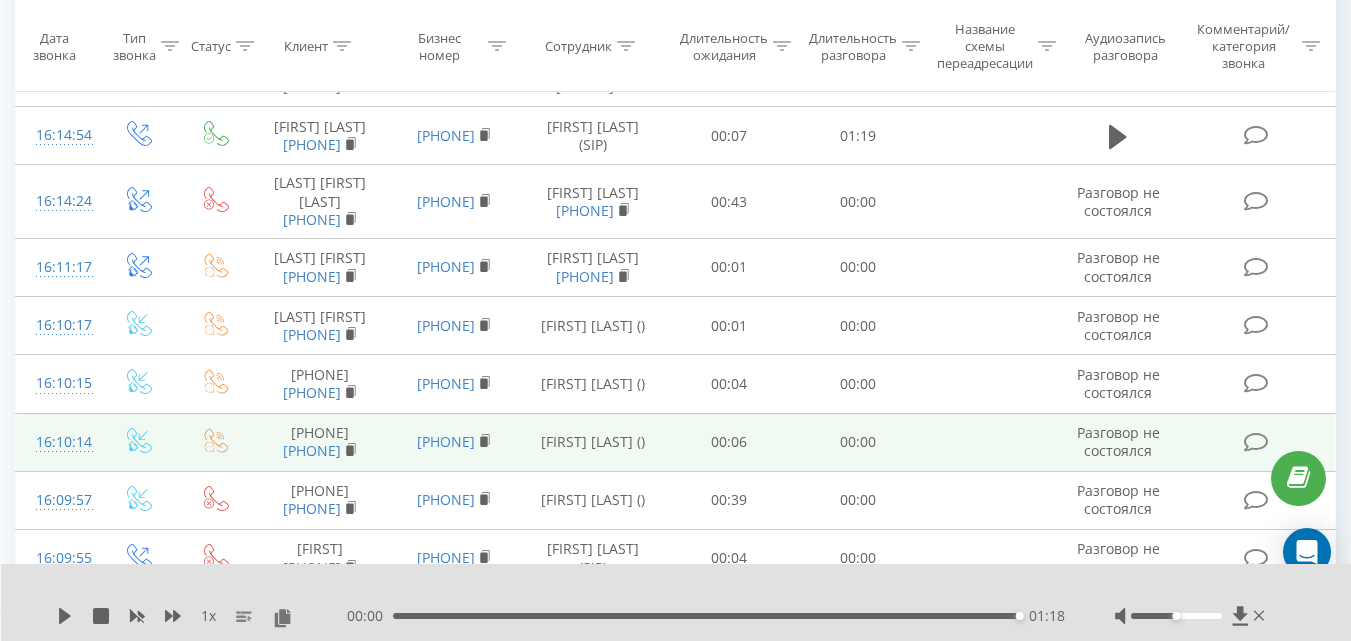 scroll, scrollTop: 400, scrollLeft: 0, axis: vertical 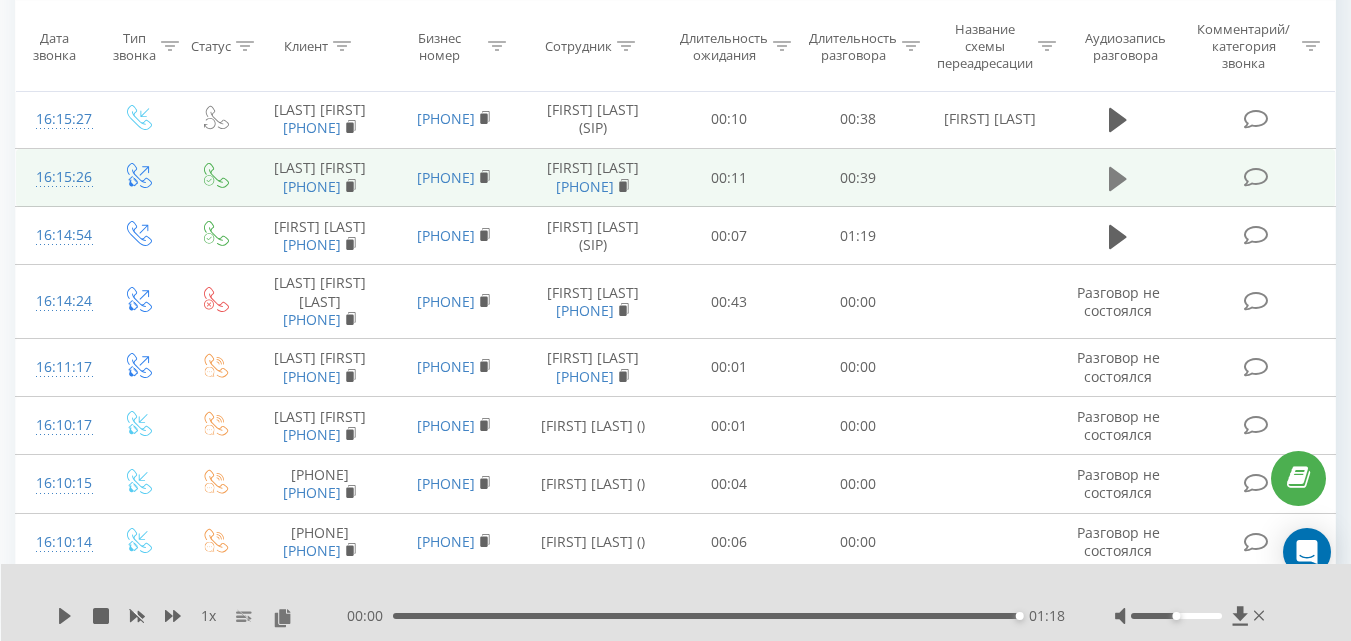 click 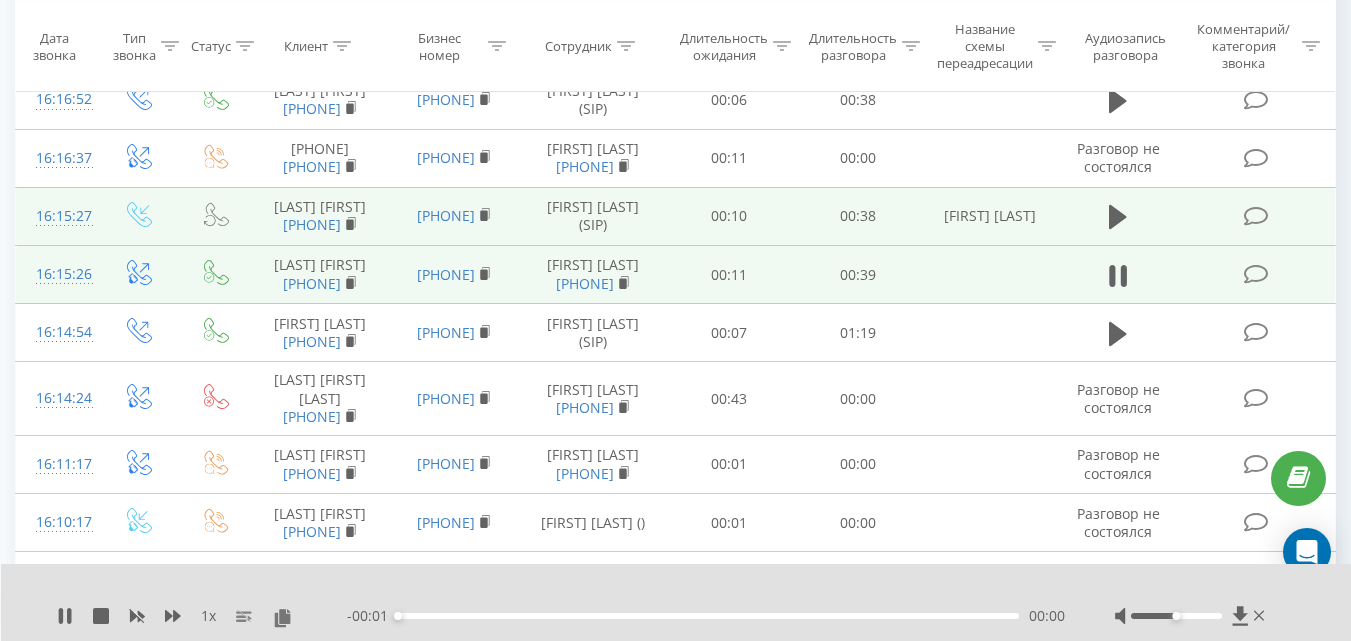 scroll, scrollTop: 200, scrollLeft: 0, axis: vertical 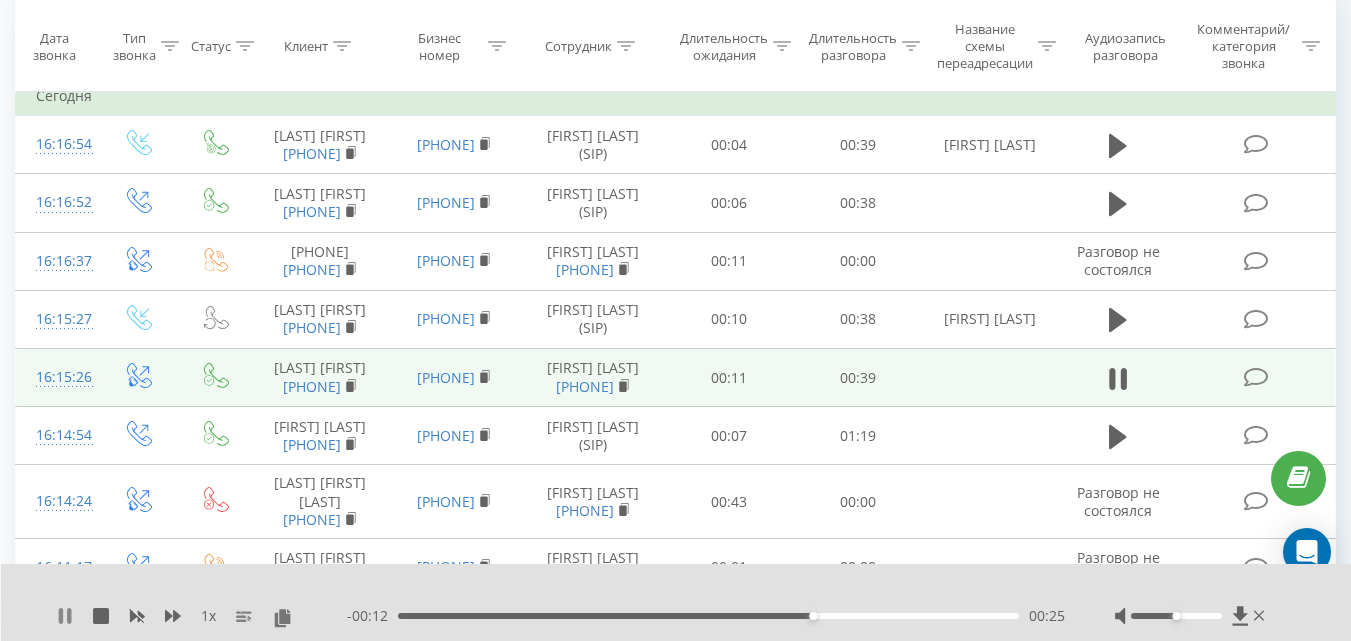 click 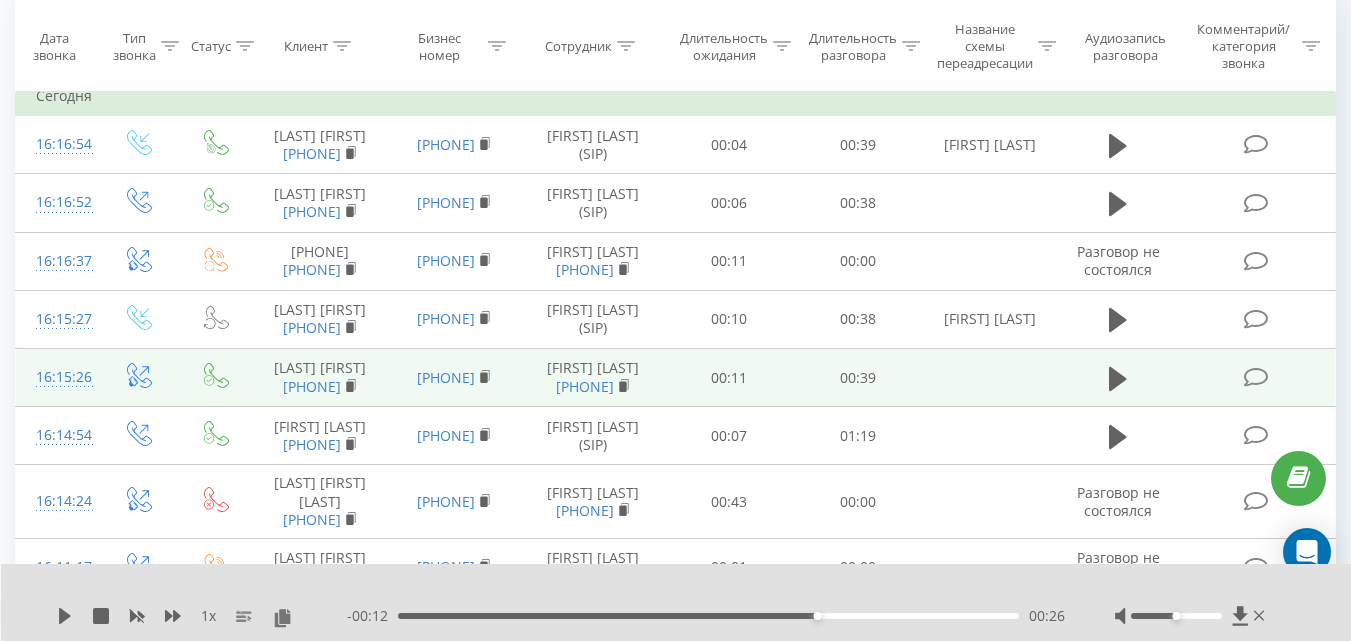click 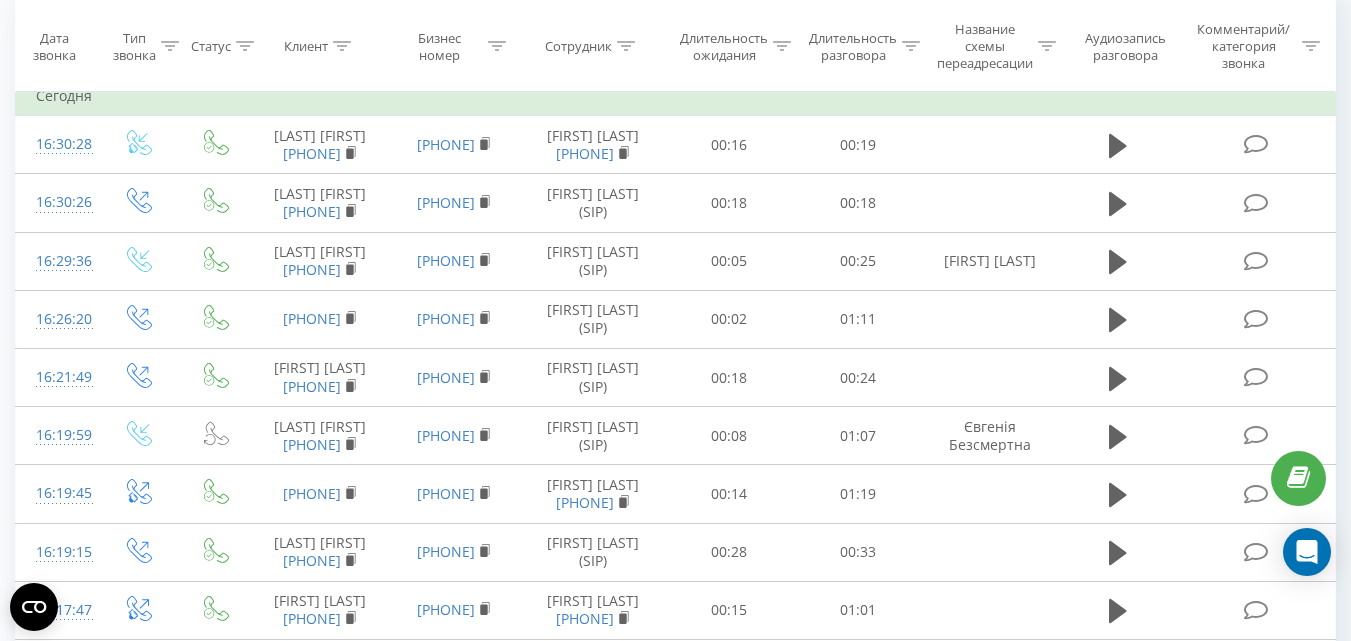 scroll, scrollTop: 200, scrollLeft: 0, axis: vertical 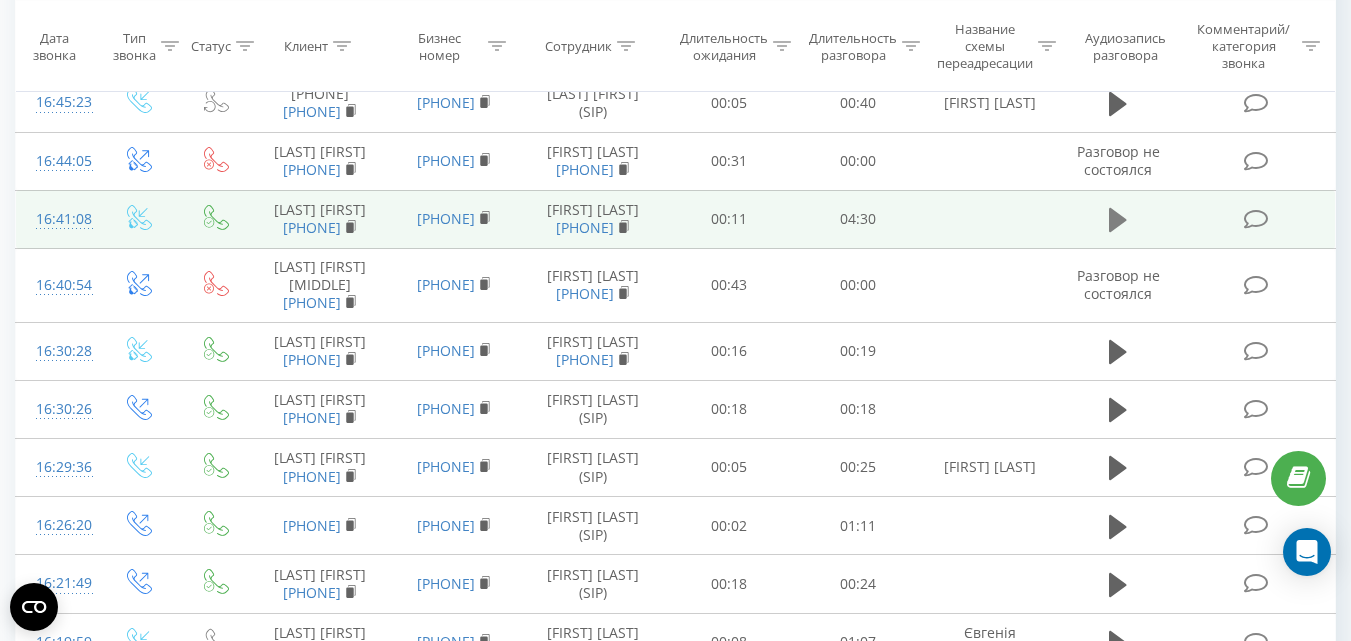 click 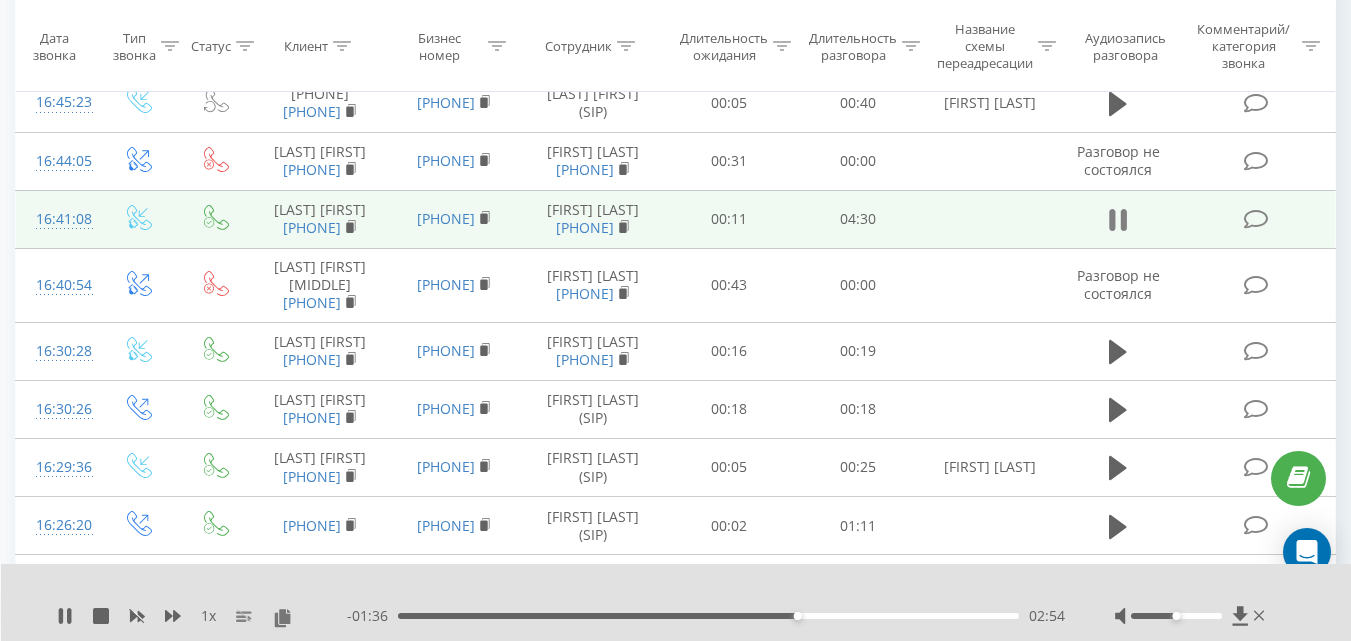 click 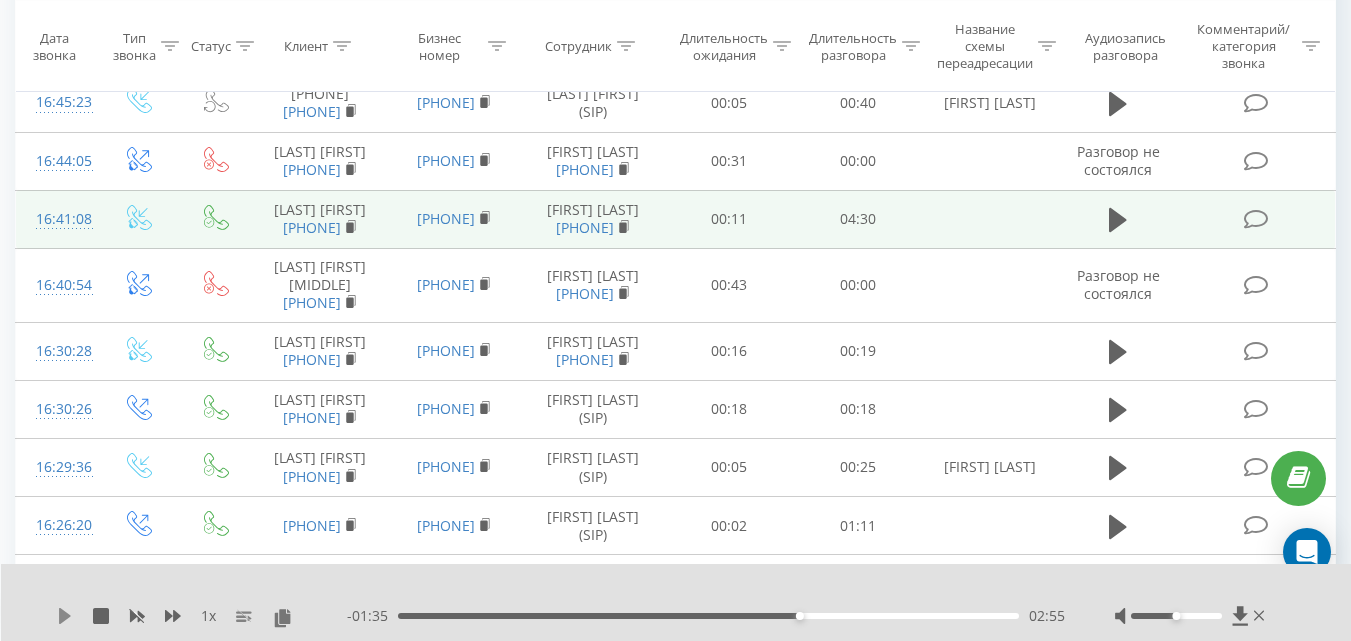 click 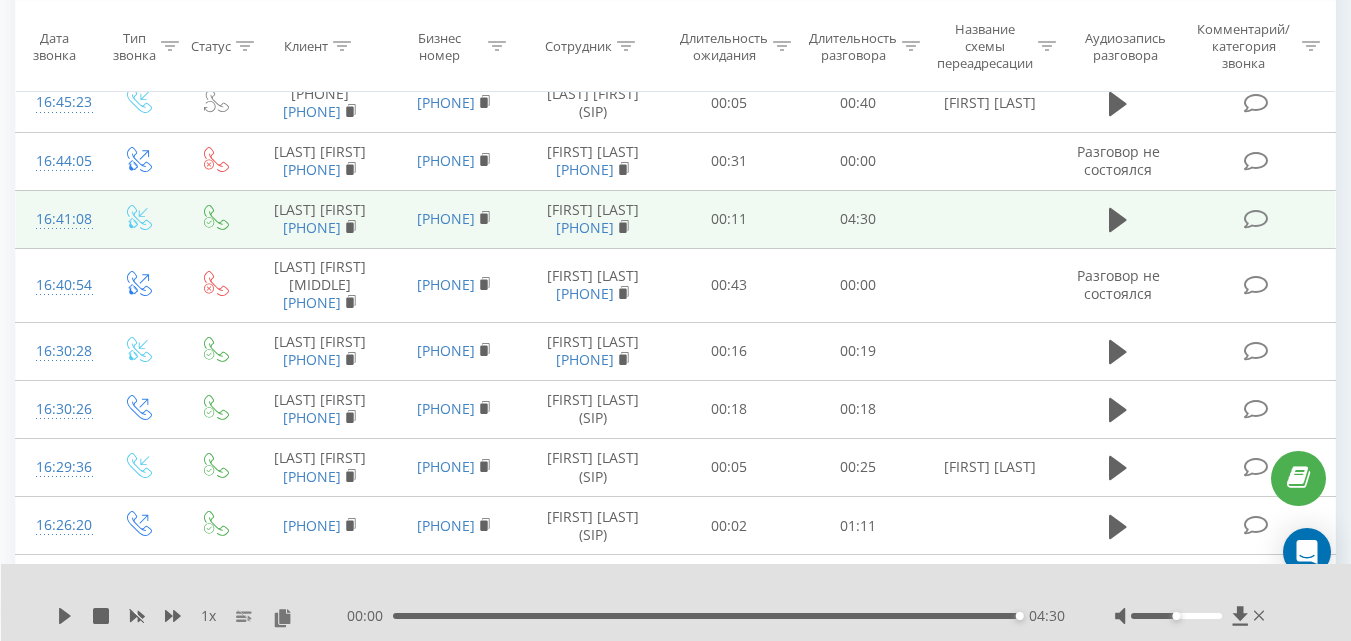 scroll, scrollTop: 200, scrollLeft: 0, axis: vertical 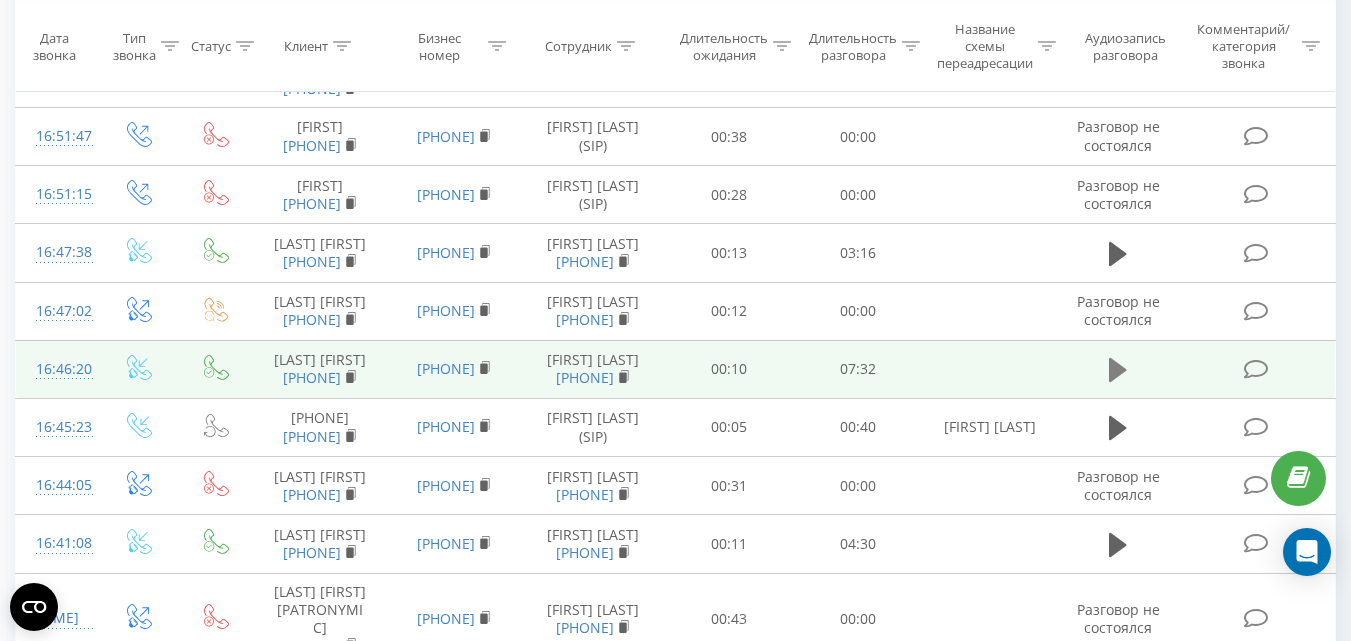 click 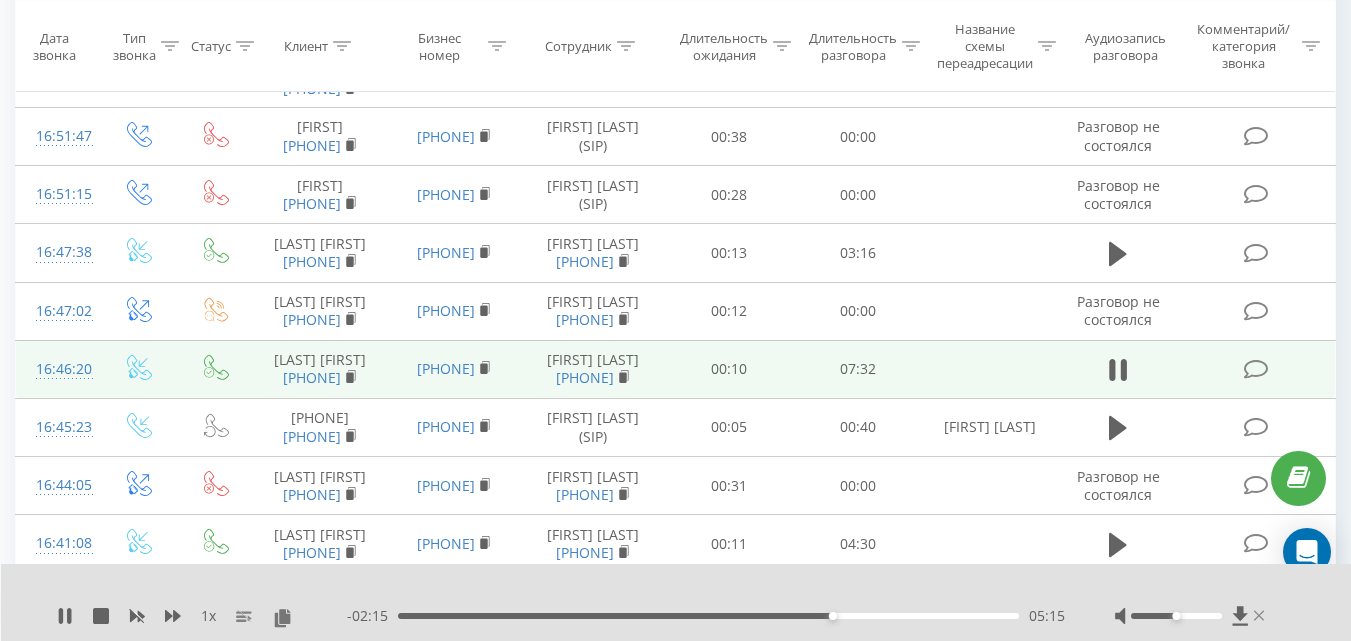 click 